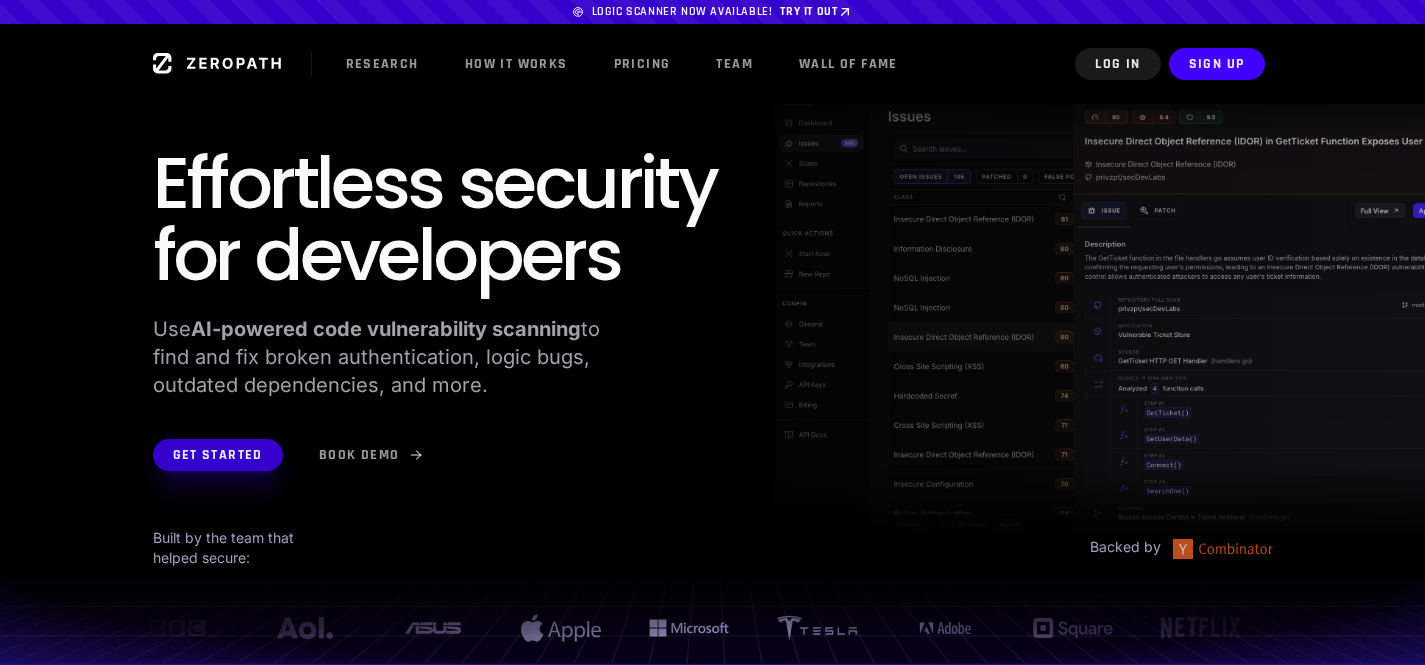 scroll, scrollTop: 0, scrollLeft: 0, axis: both 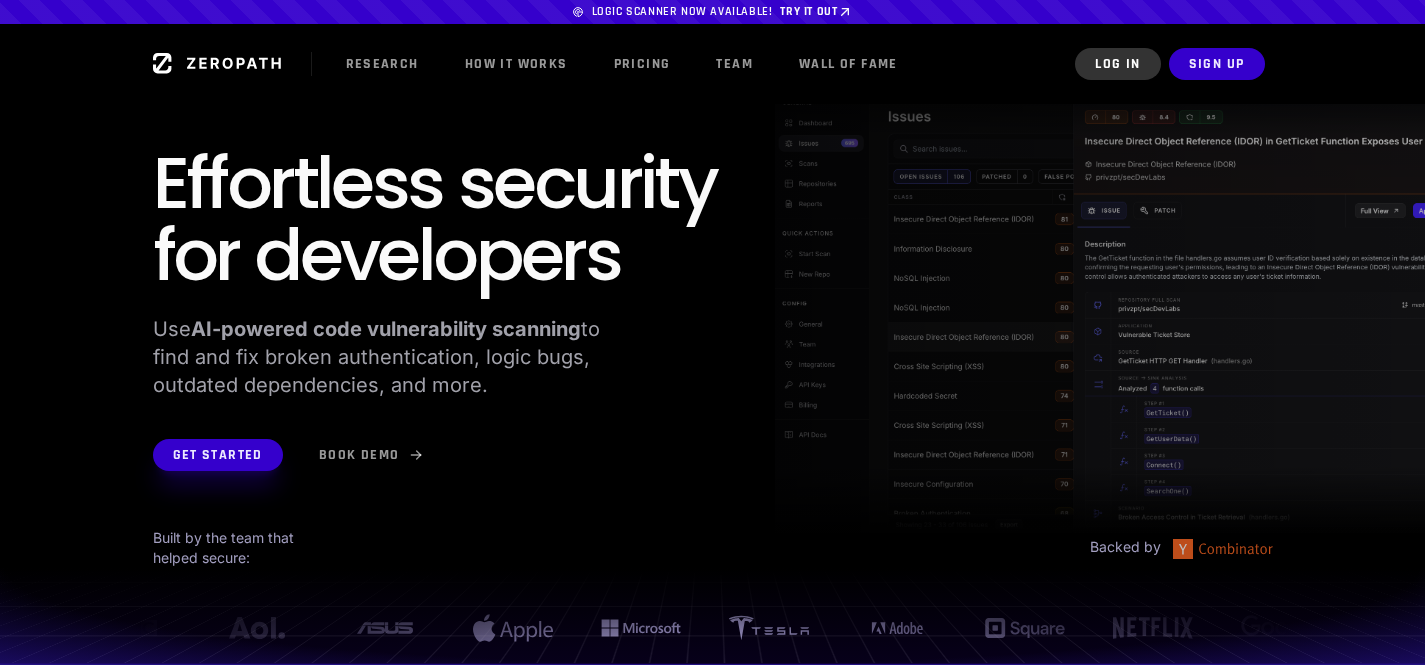 click on "Log In" at bounding box center (1117, 64) 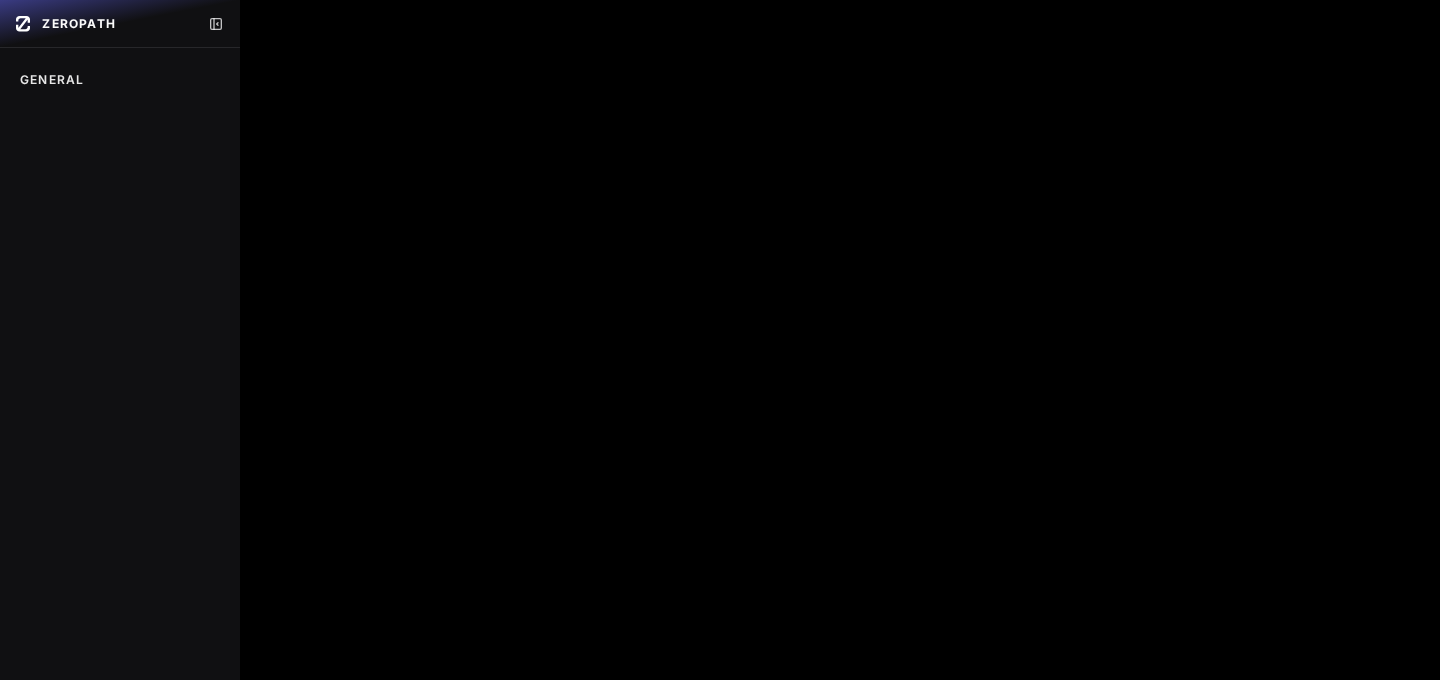 scroll, scrollTop: 0, scrollLeft: 0, axis: both 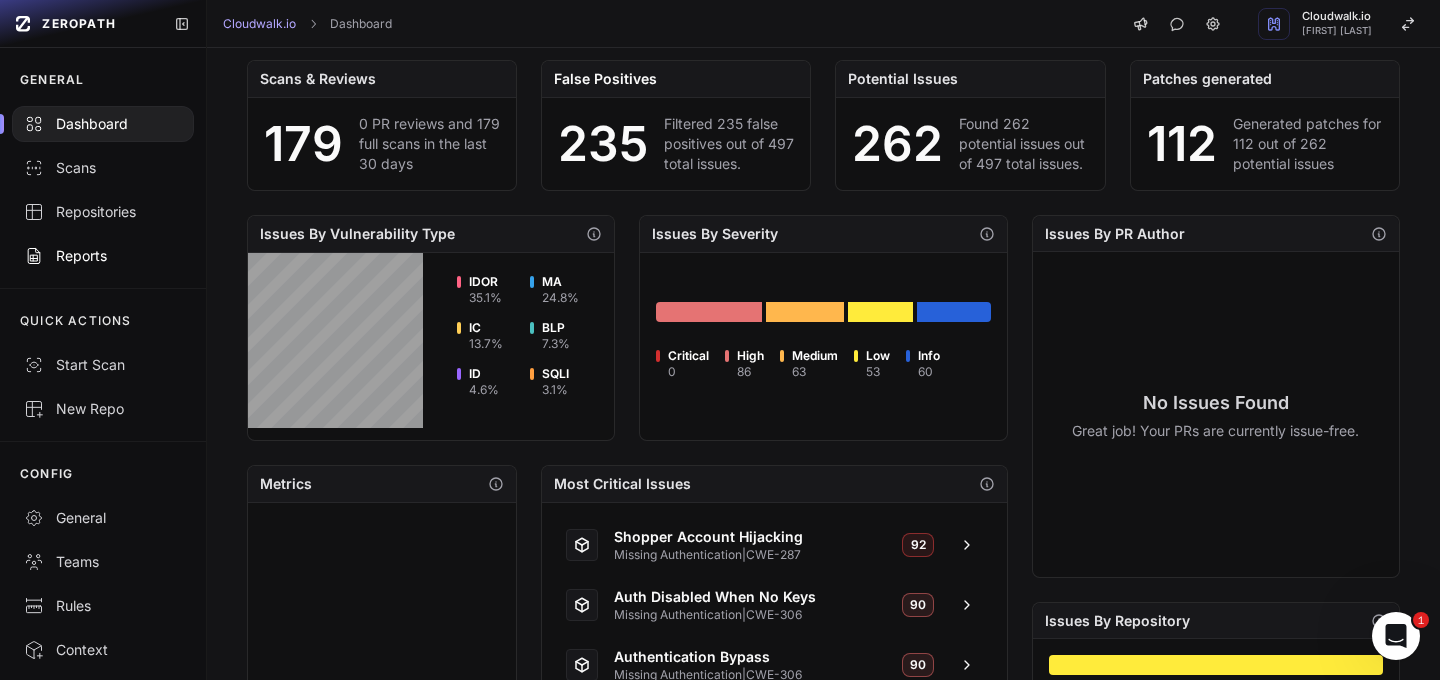 click on "Reports" at bounding box center [103, 256] 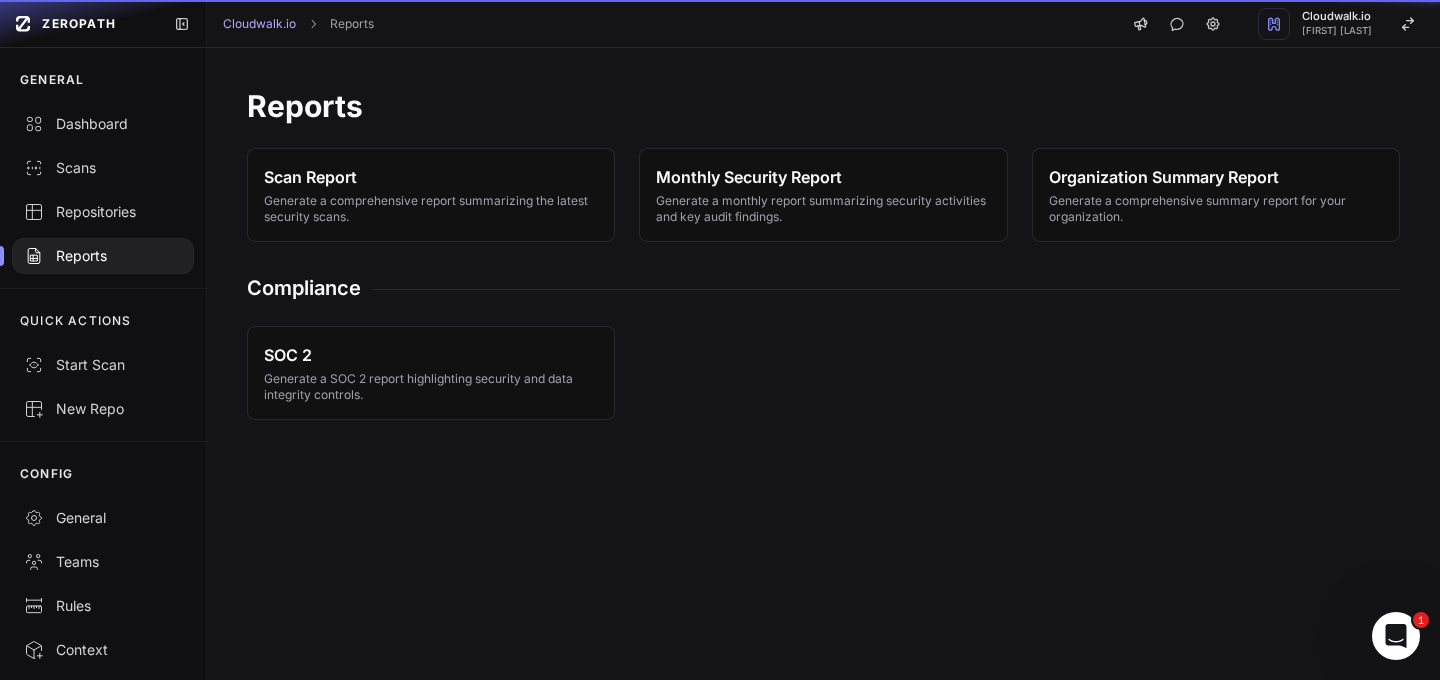 scroll, scrollTop: 0, scrollLeft: 0, axis: both 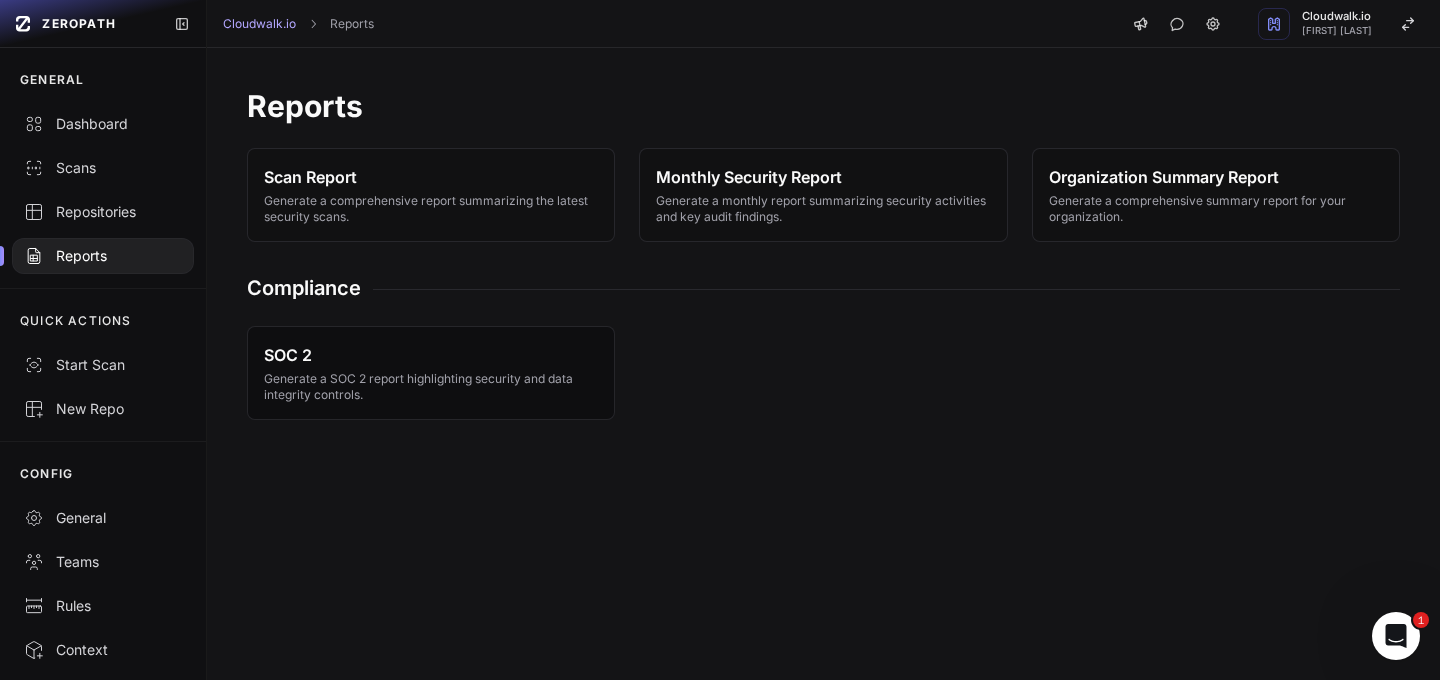 click on "SOC 2" at bounding box center [431, 355] 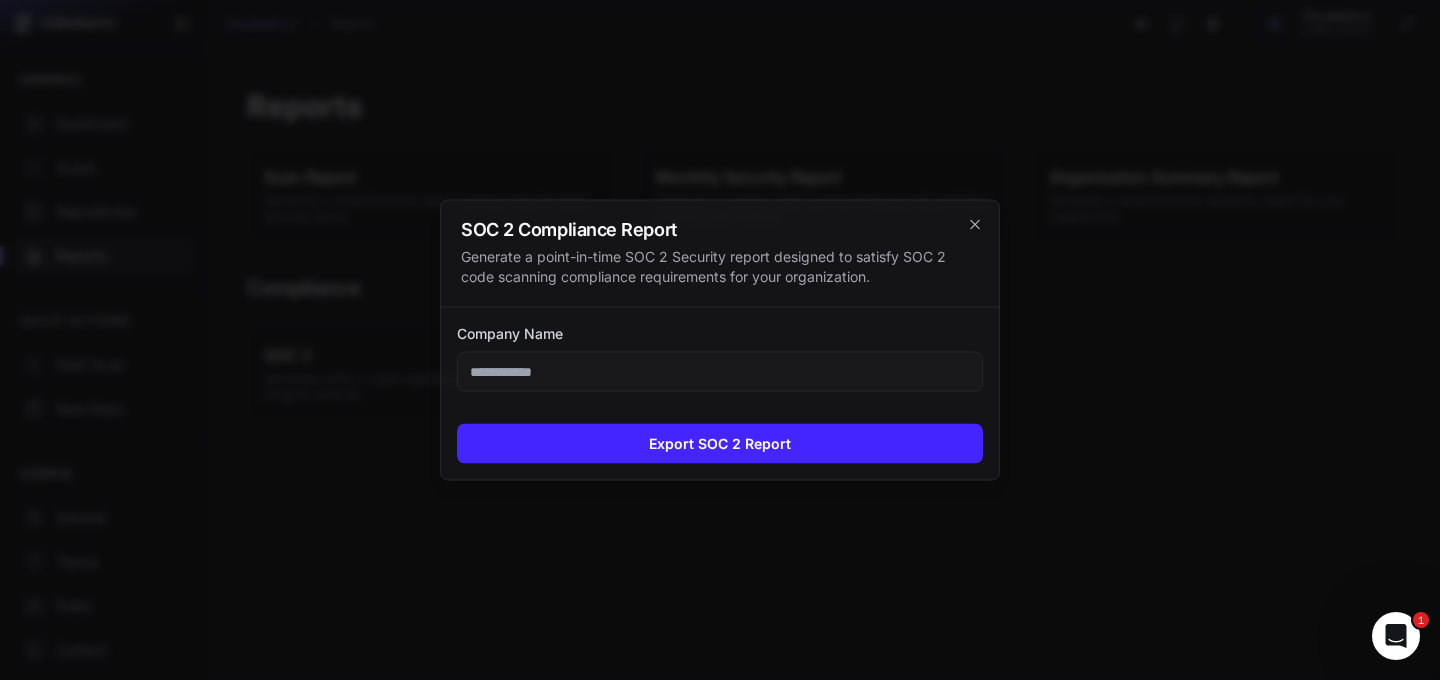 click on "Company Name" at bounding box center (720, 372) 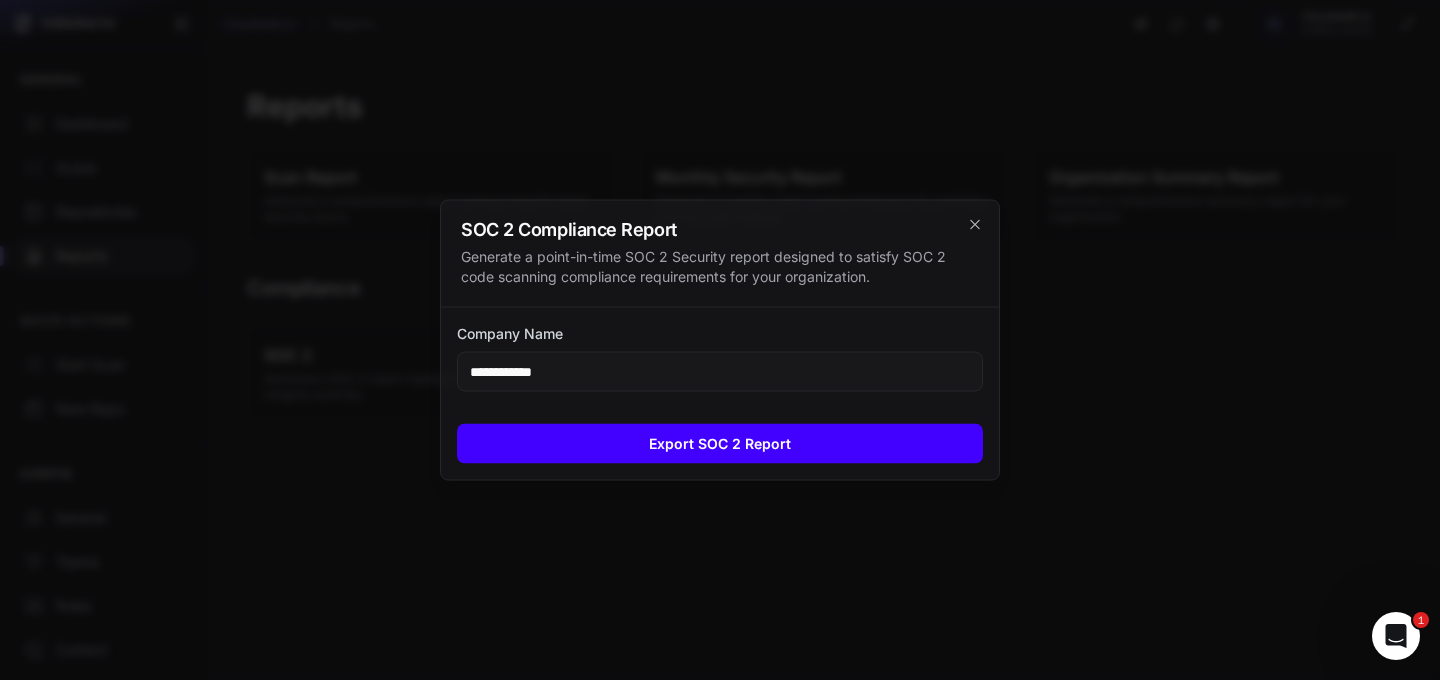type on "**********" 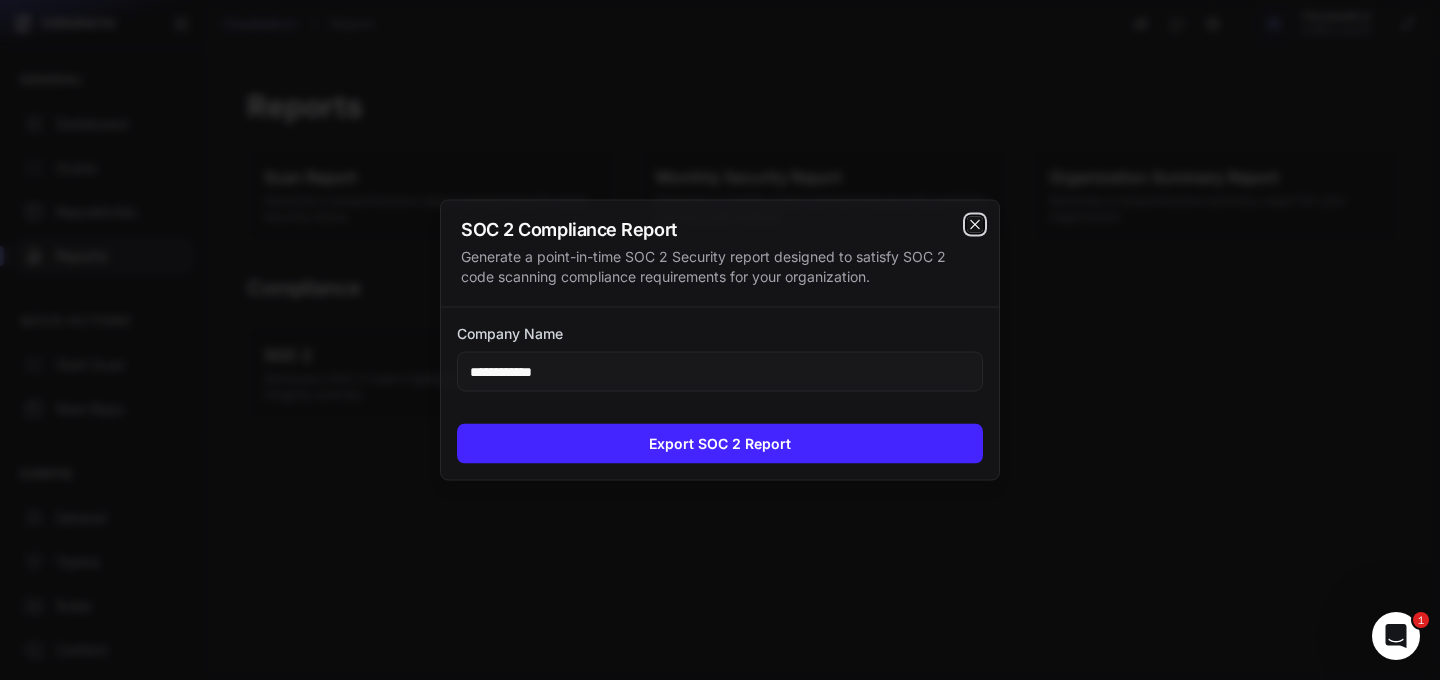 click 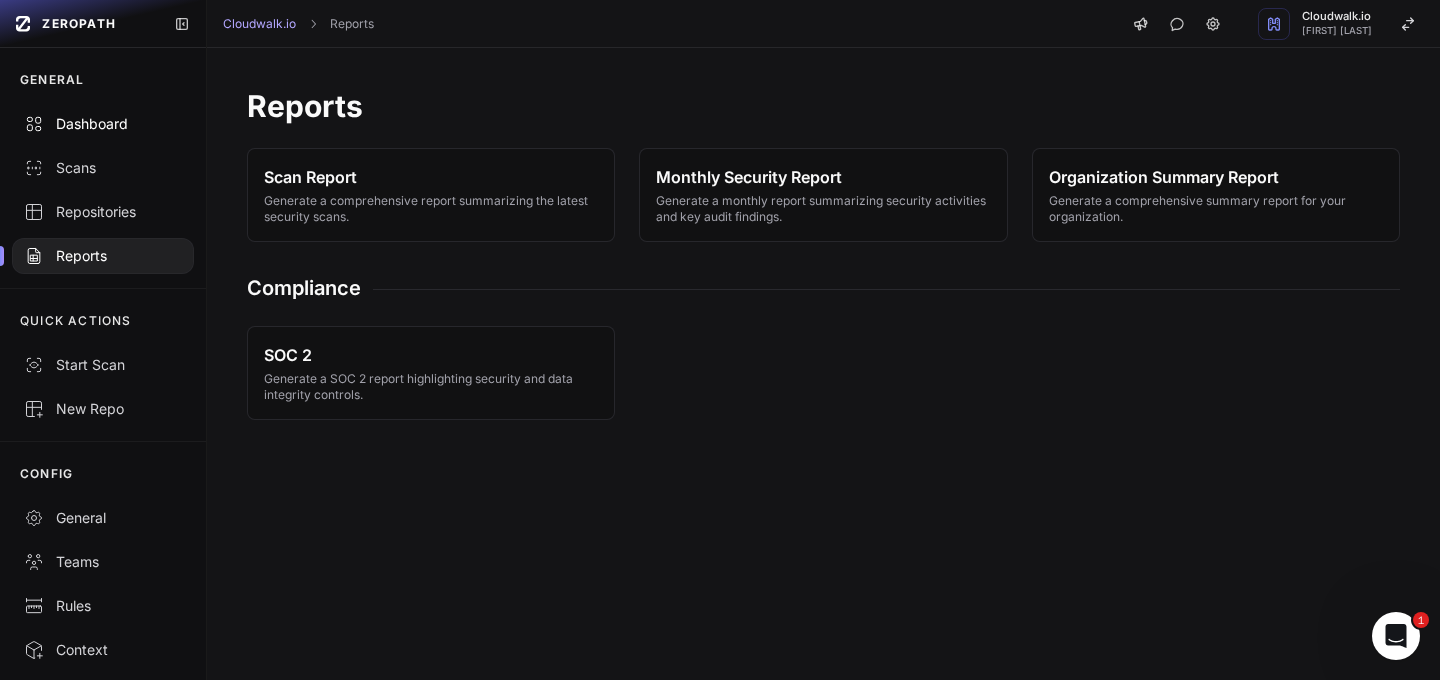 click on "Dashboard" at bounding box center [103, 124] 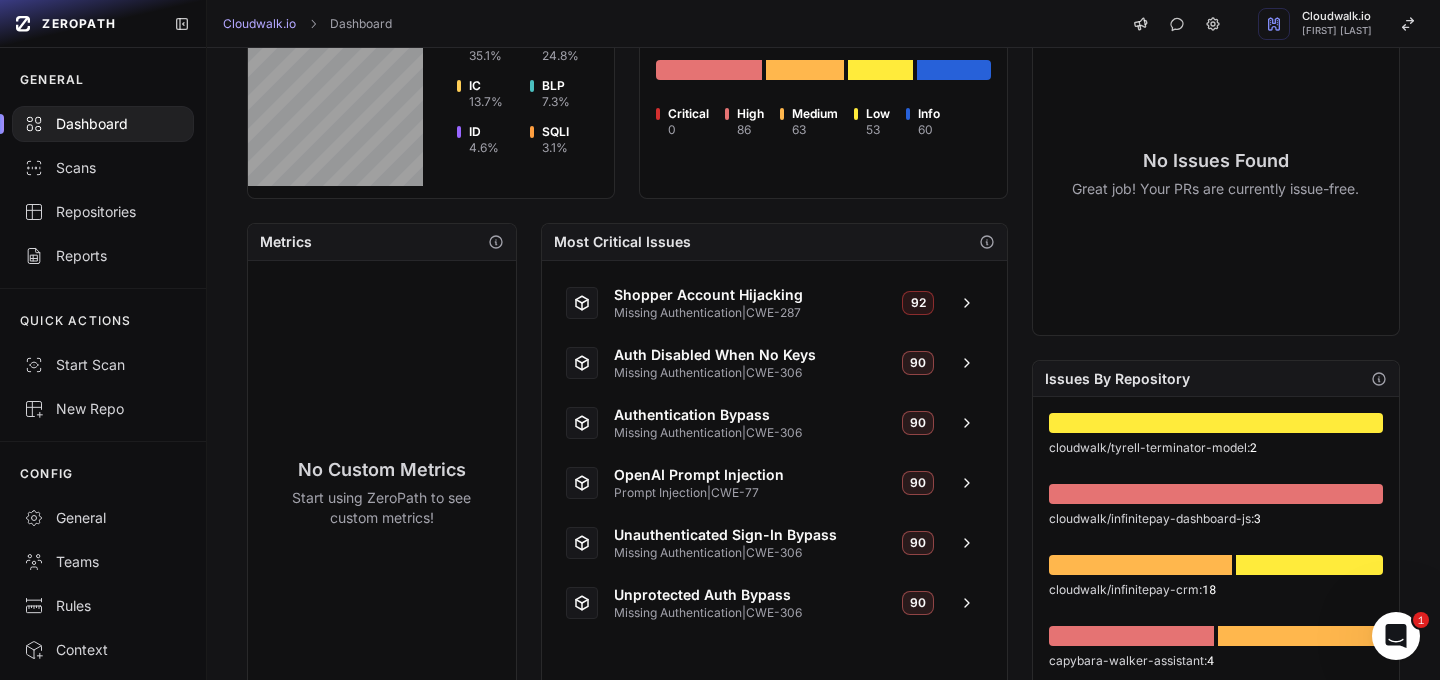 scroll, scrollTop: 449, scrollLeft: 0, axis: vertical 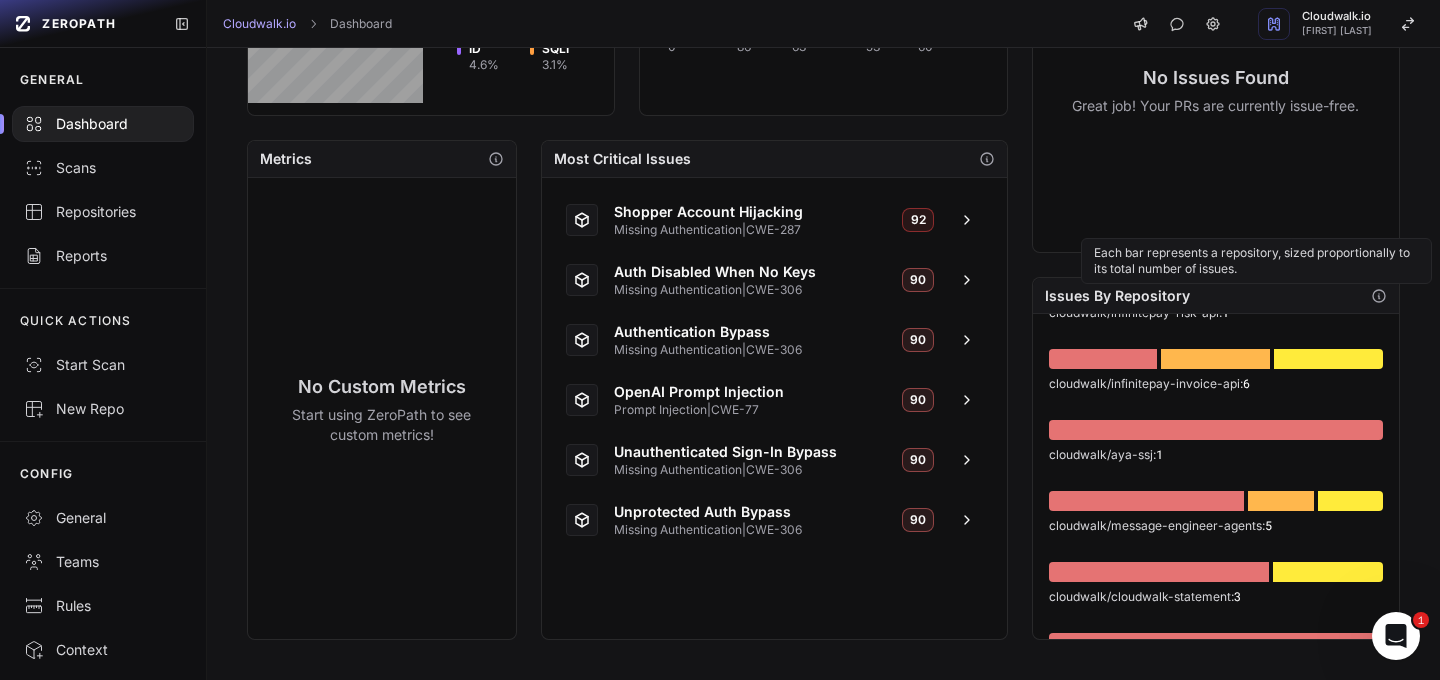 click 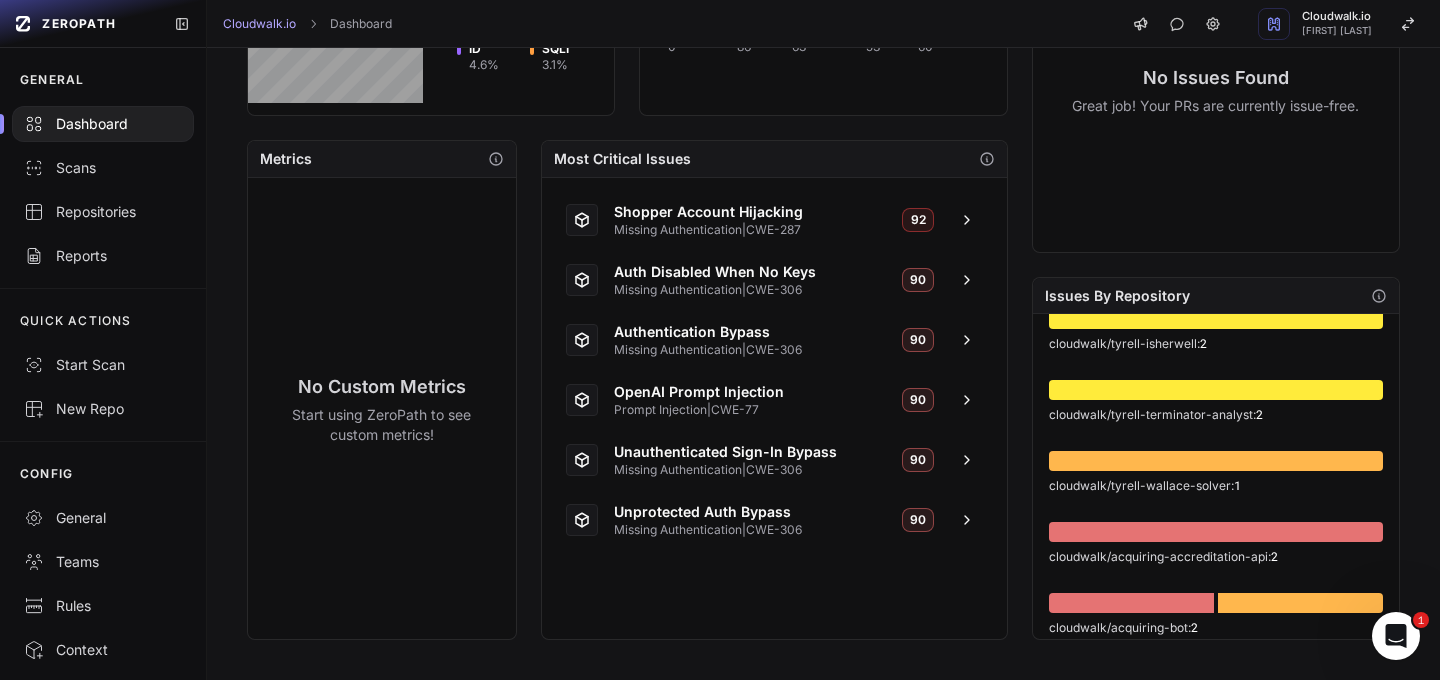 scroll, scrollTop: 3078, scrollLeft: 0, axis: vertical 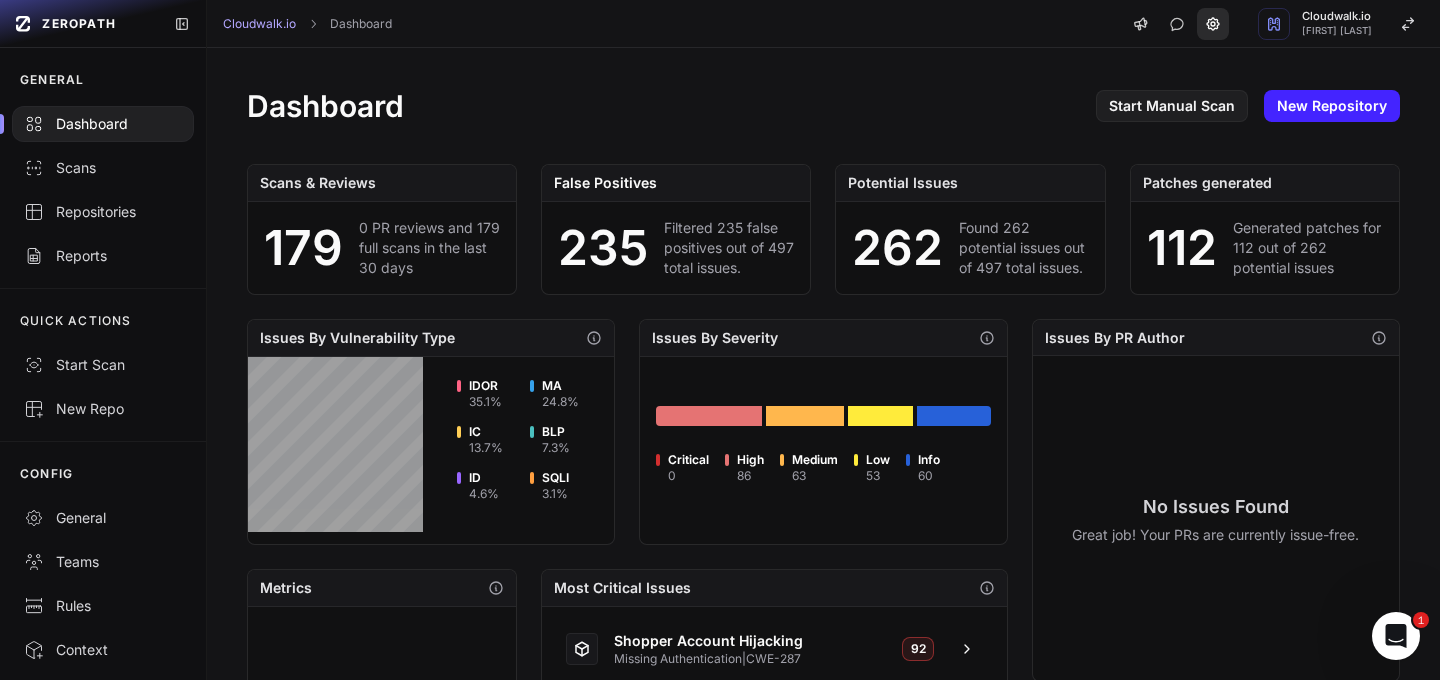 click 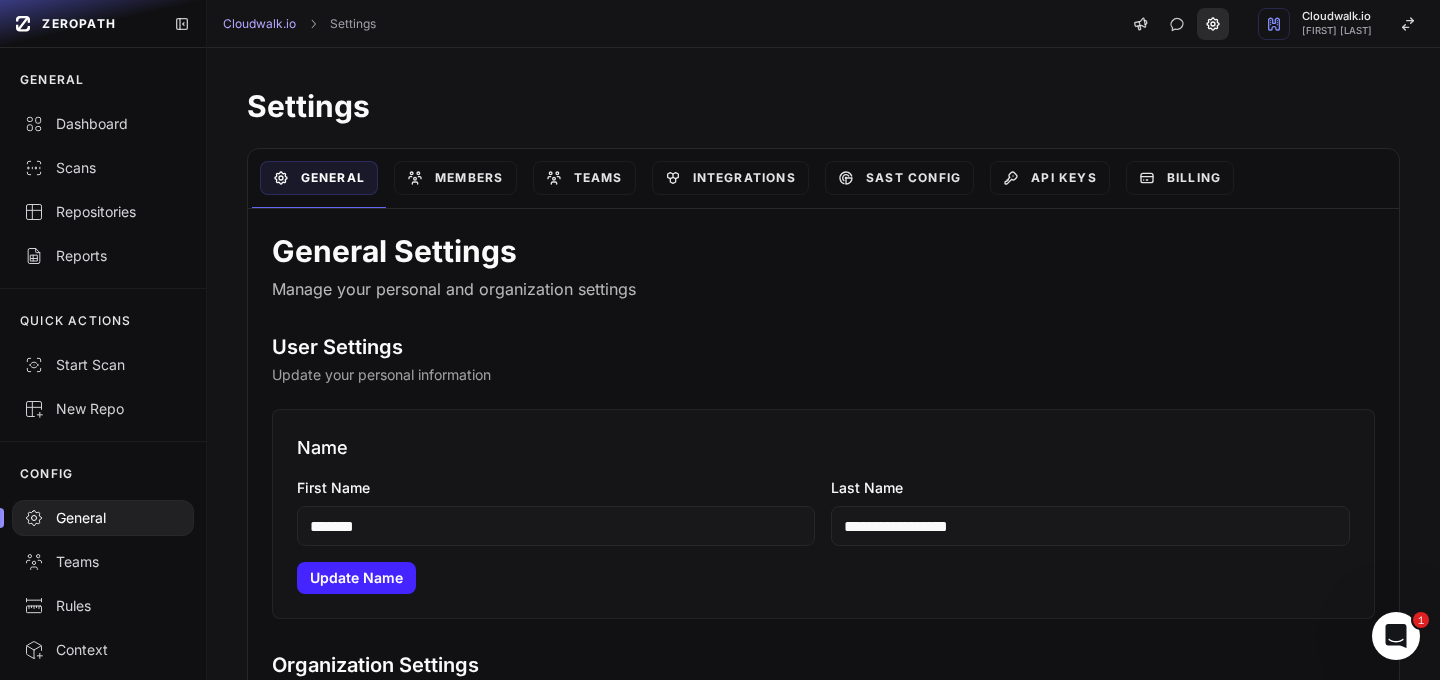 click 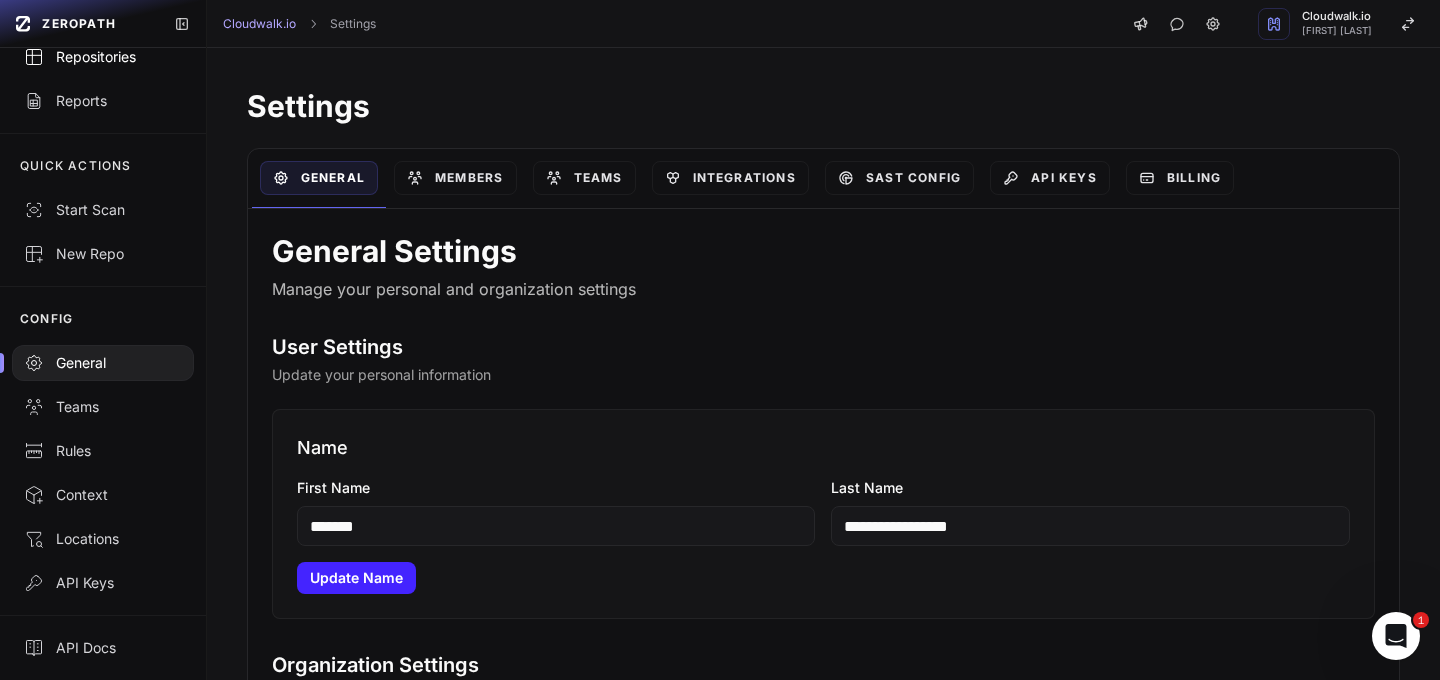 scroll, scrollTop: 0, scrollLeft: 0, axis: both 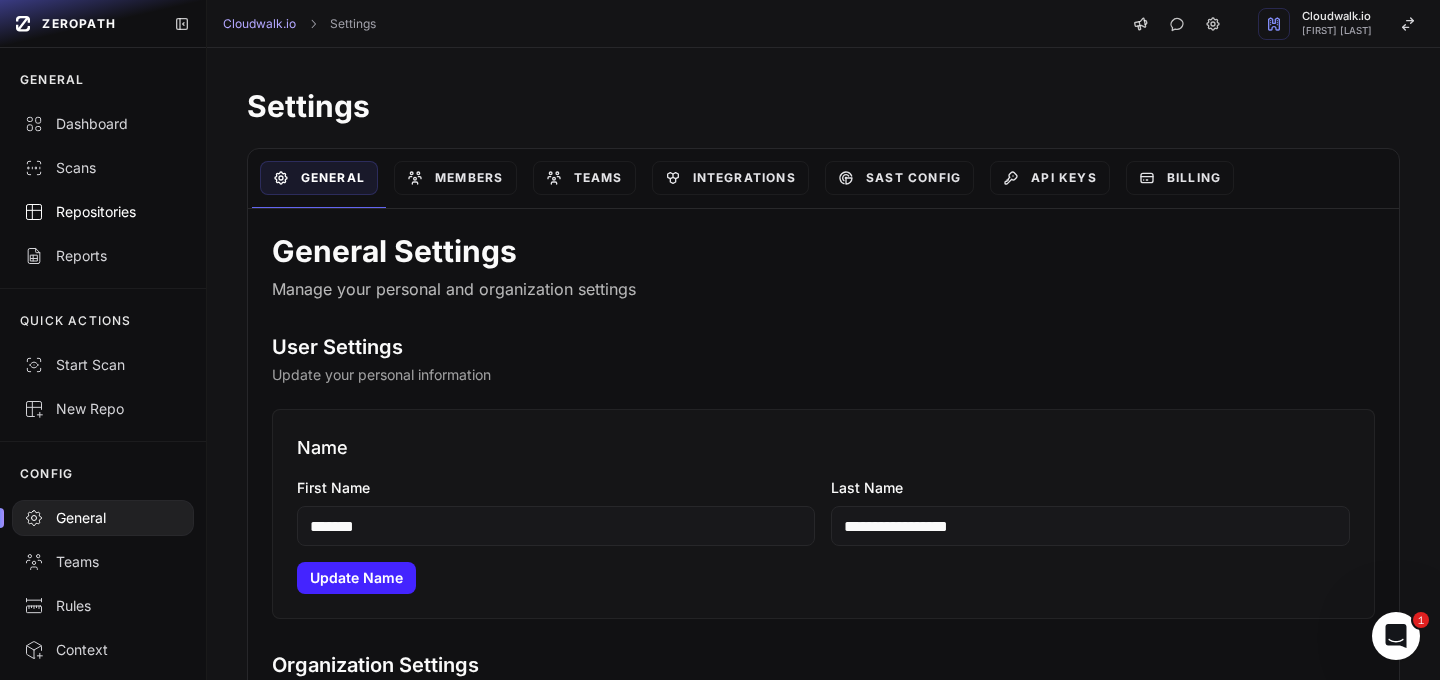 click on "Repositories" at bounding box center (103, 212) 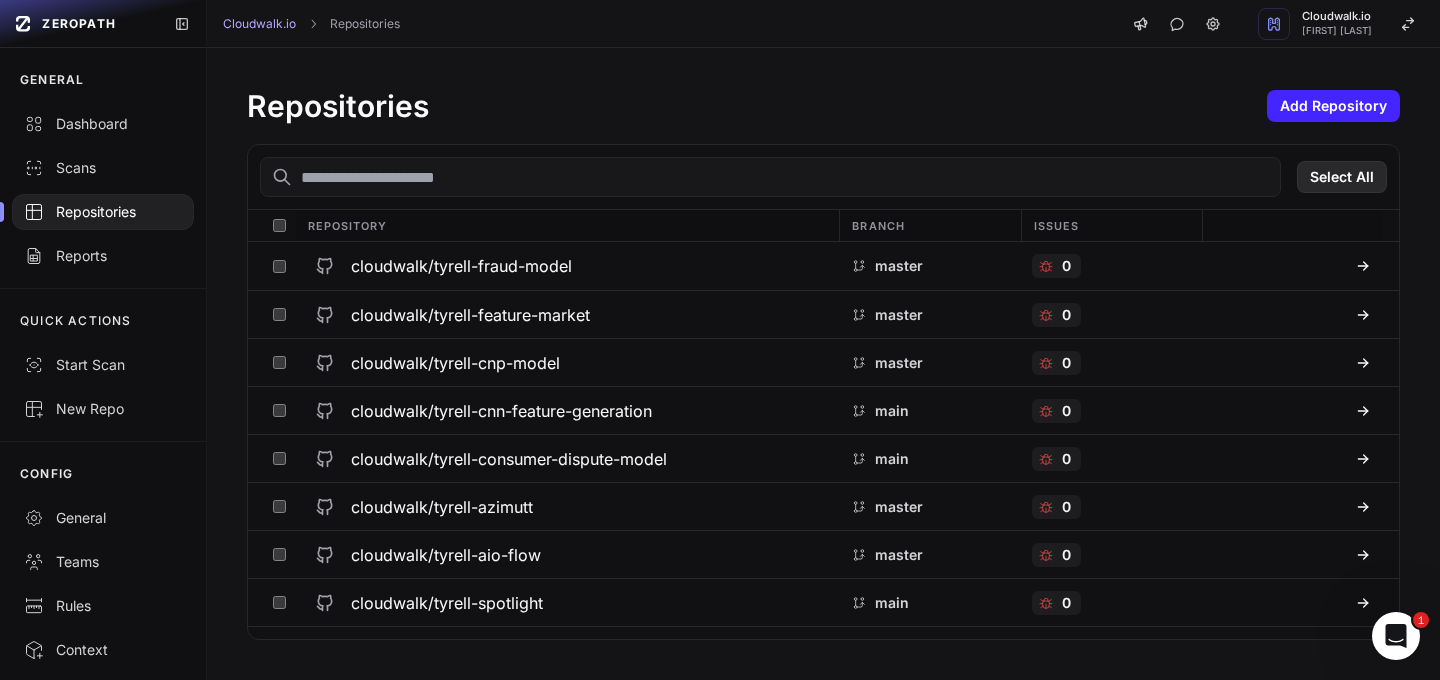 click on "Select All" at bounding box center (1342, 177) 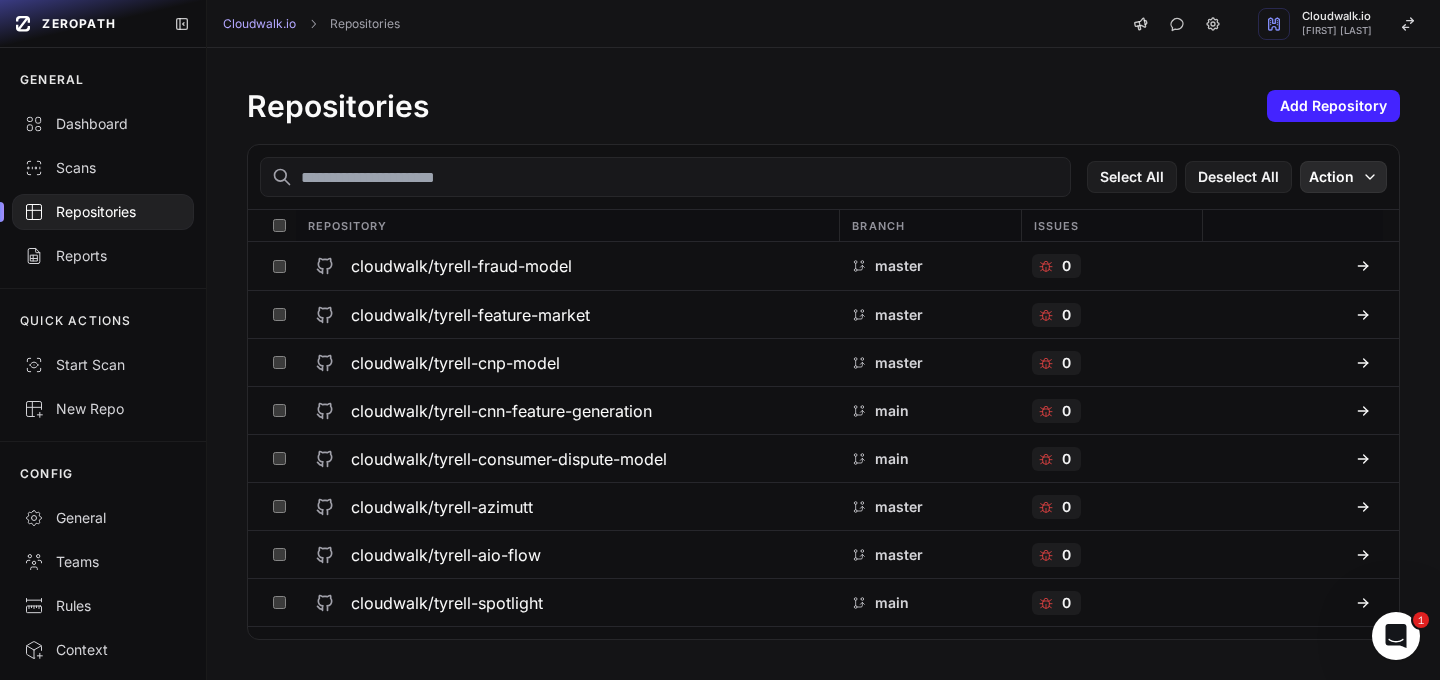 click 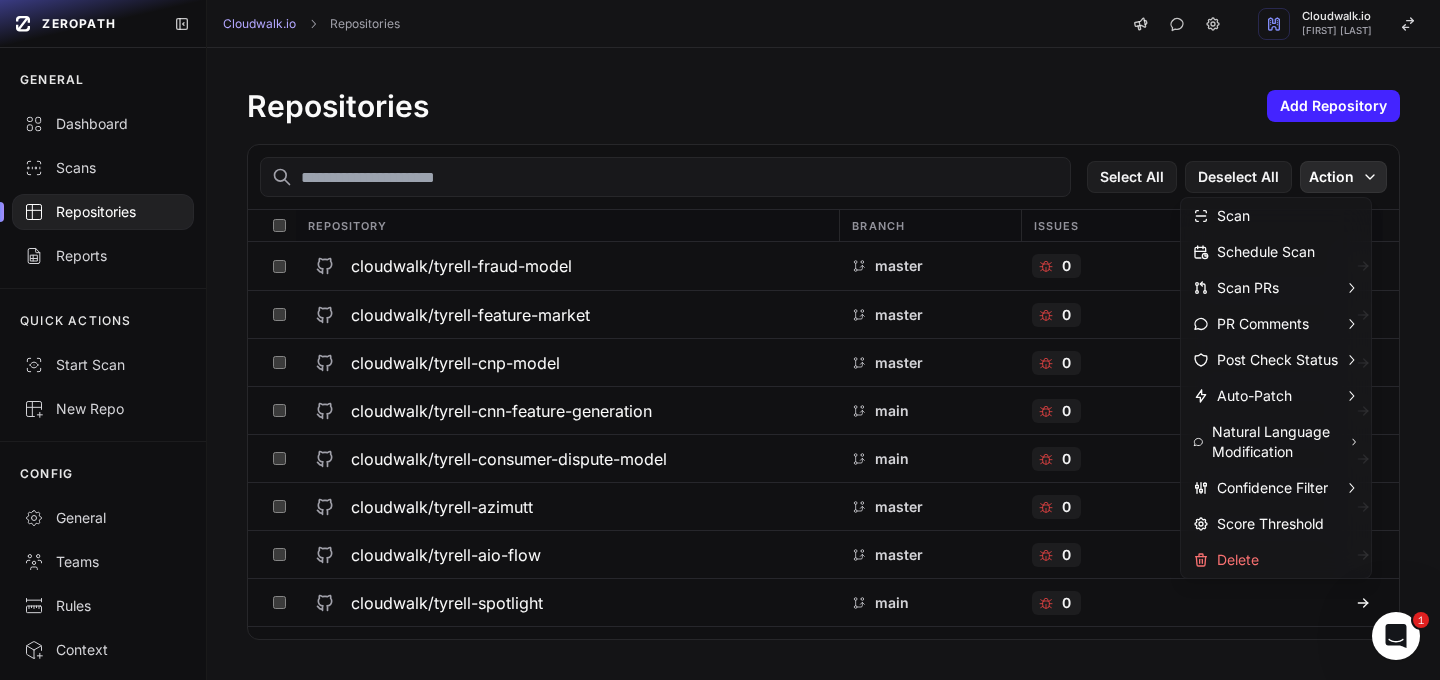click 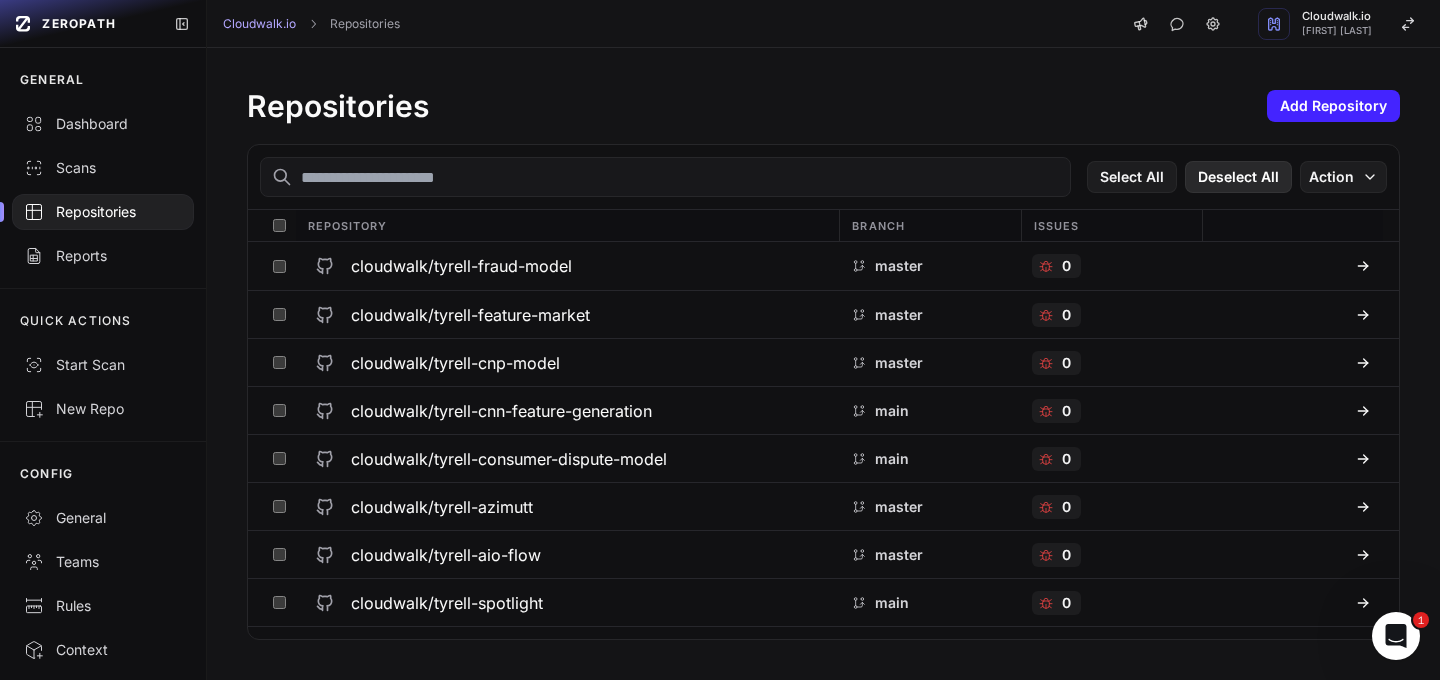 click on "Deselect All" at bounding box center [1238, 177] 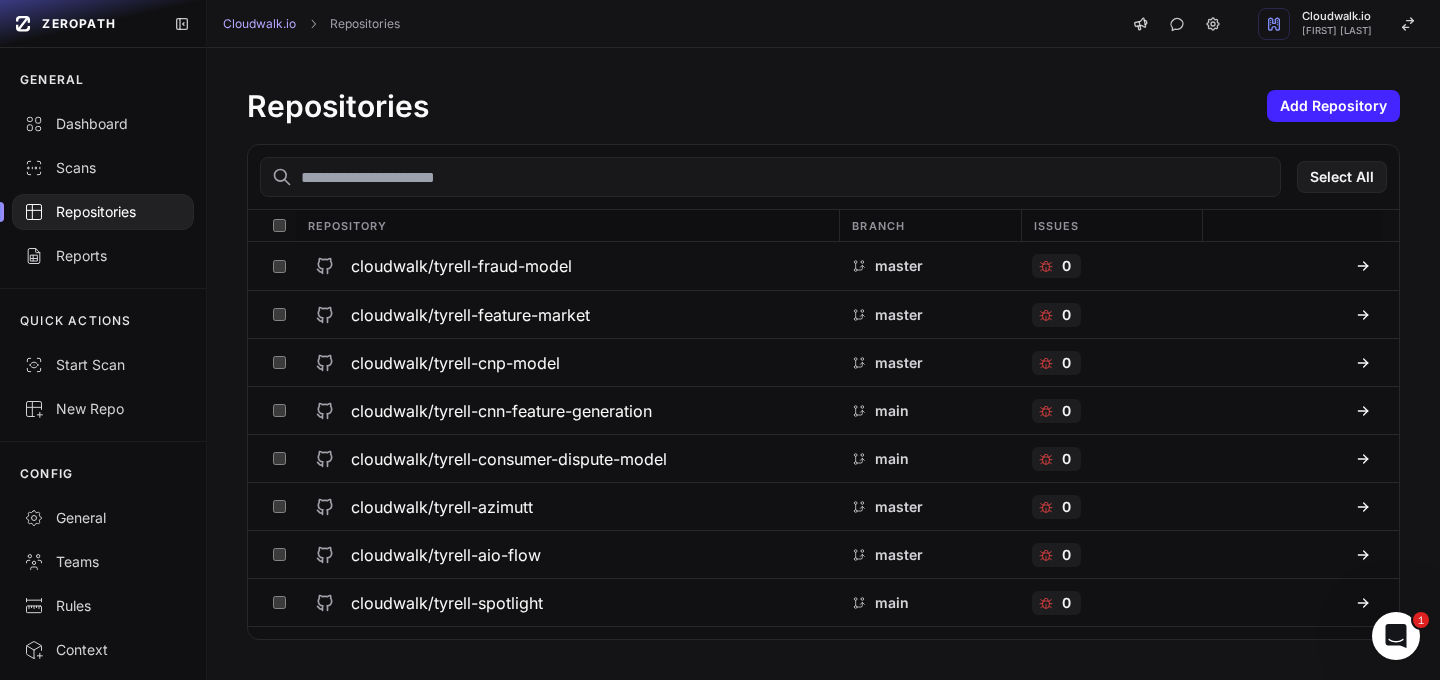 click on "Issues" at bounding box center (1111, 225) 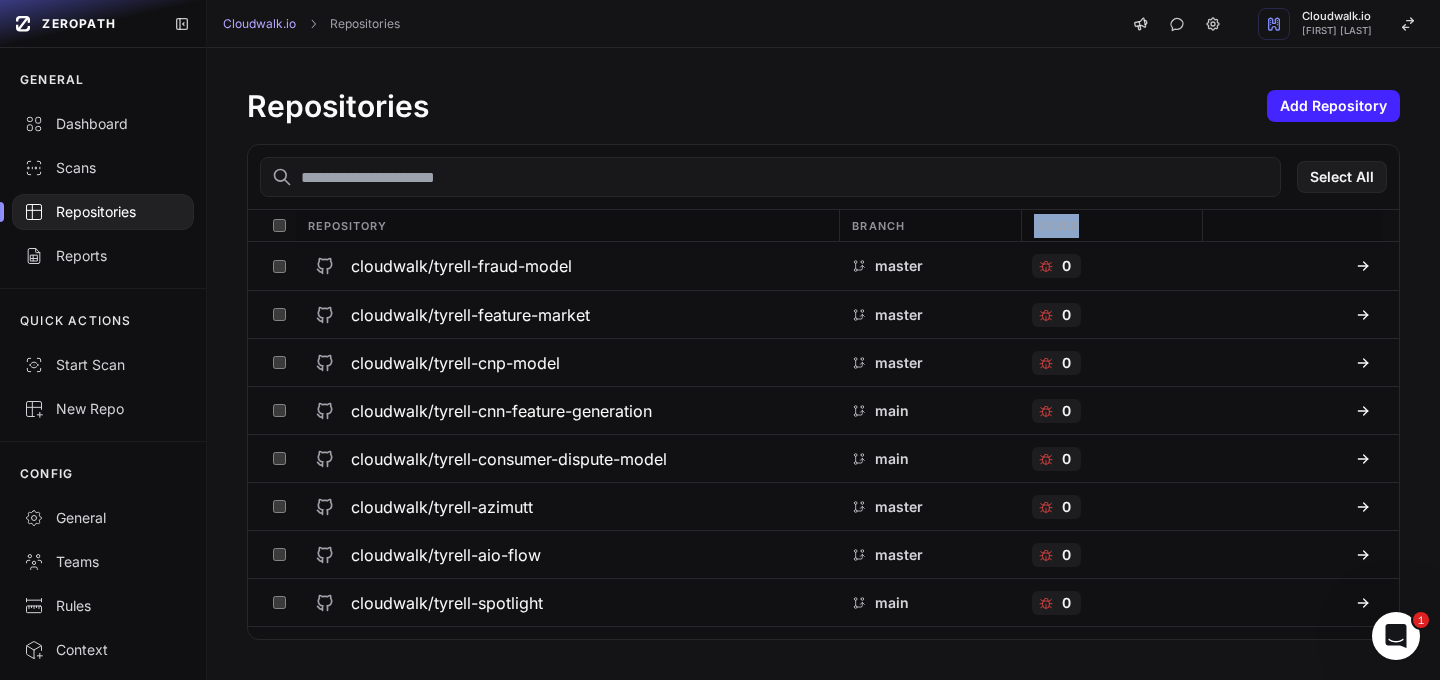 click on "Issues" at bounding box center (1111, 225) 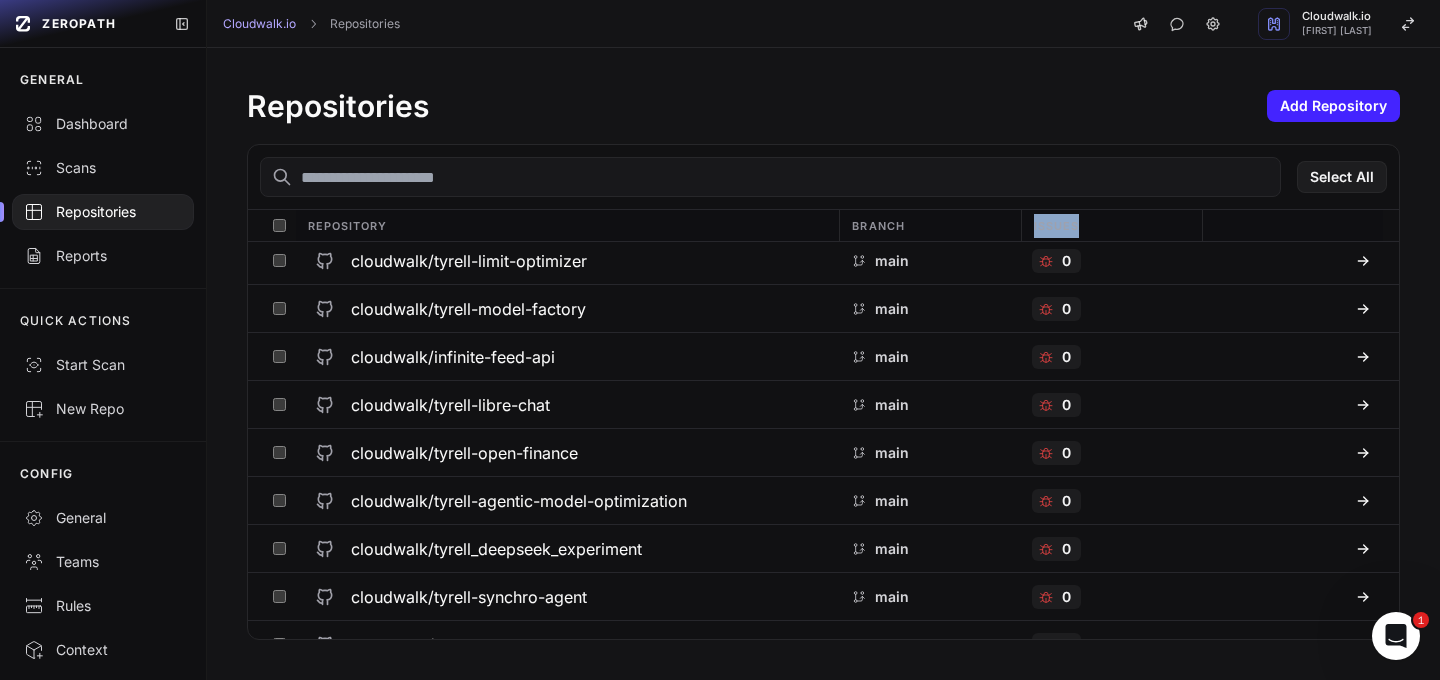 scroll, scrollTop: 987, scrollLeft: 0, axis: vertical 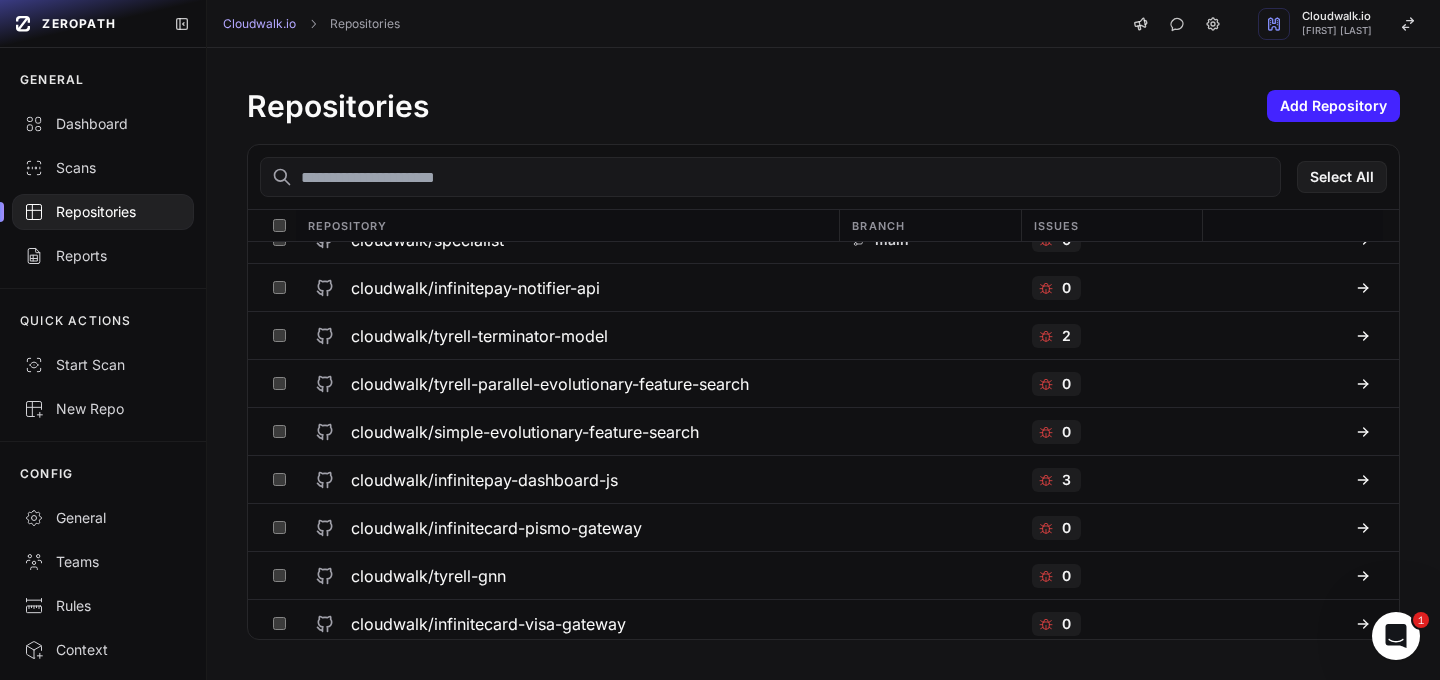 click at bounding box center [280, 225] 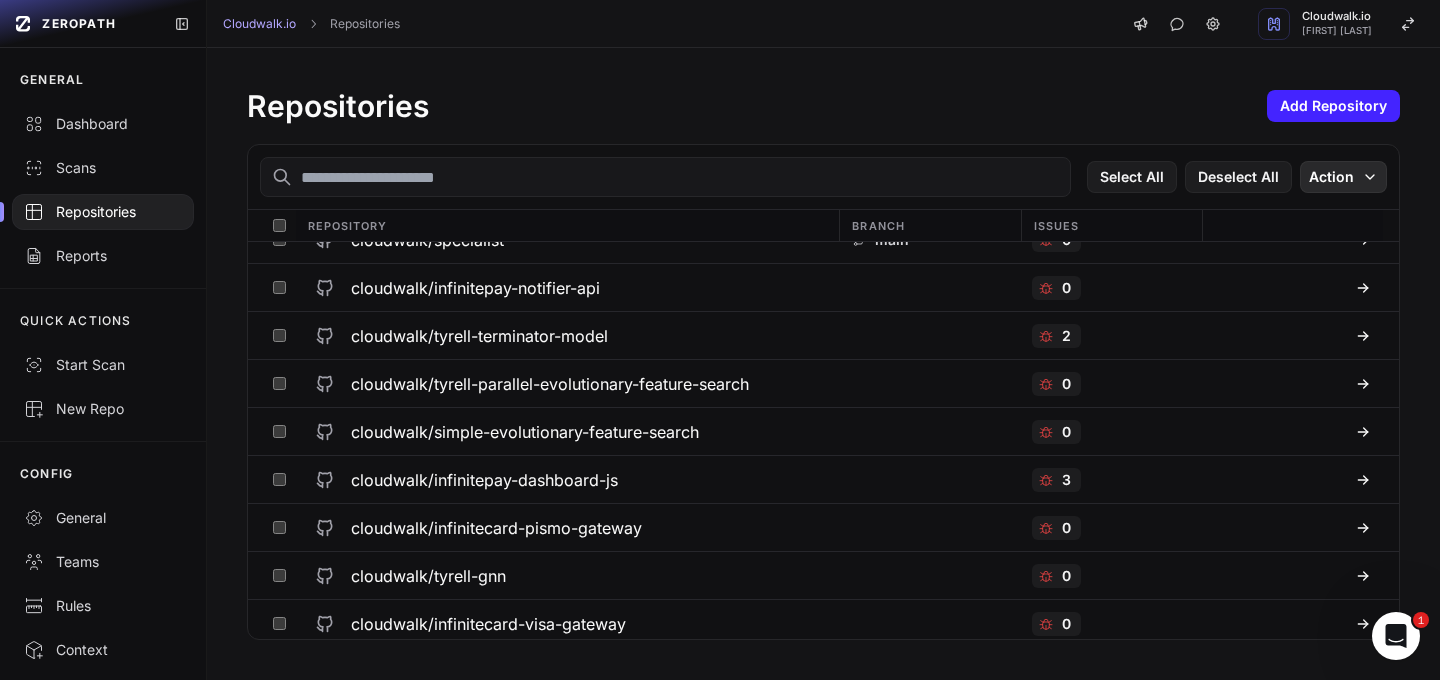 click 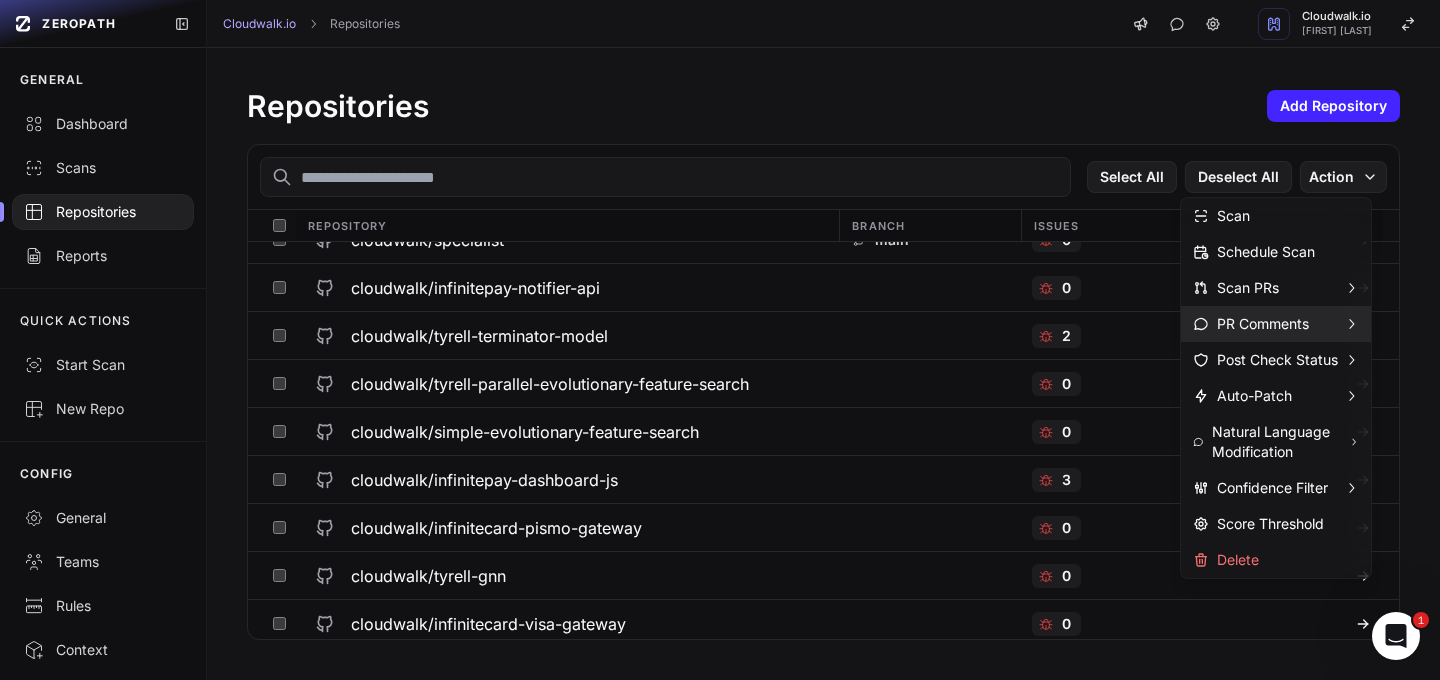 click on "Cloudwalk.io     Repositories                   Cloudwalk.io   [FIRST] [LAST]" at bounding box center [823, 24] 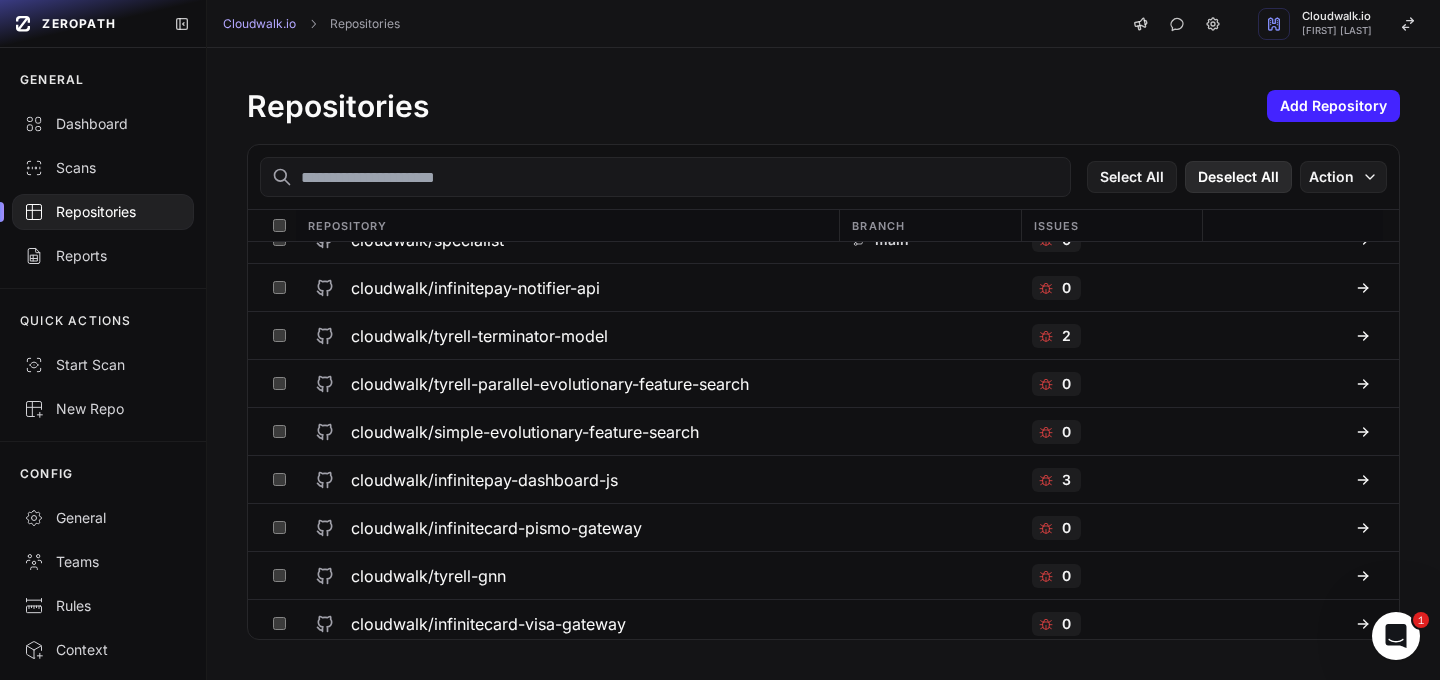 click on "Deselect All" at bounding box center [1238, 177] 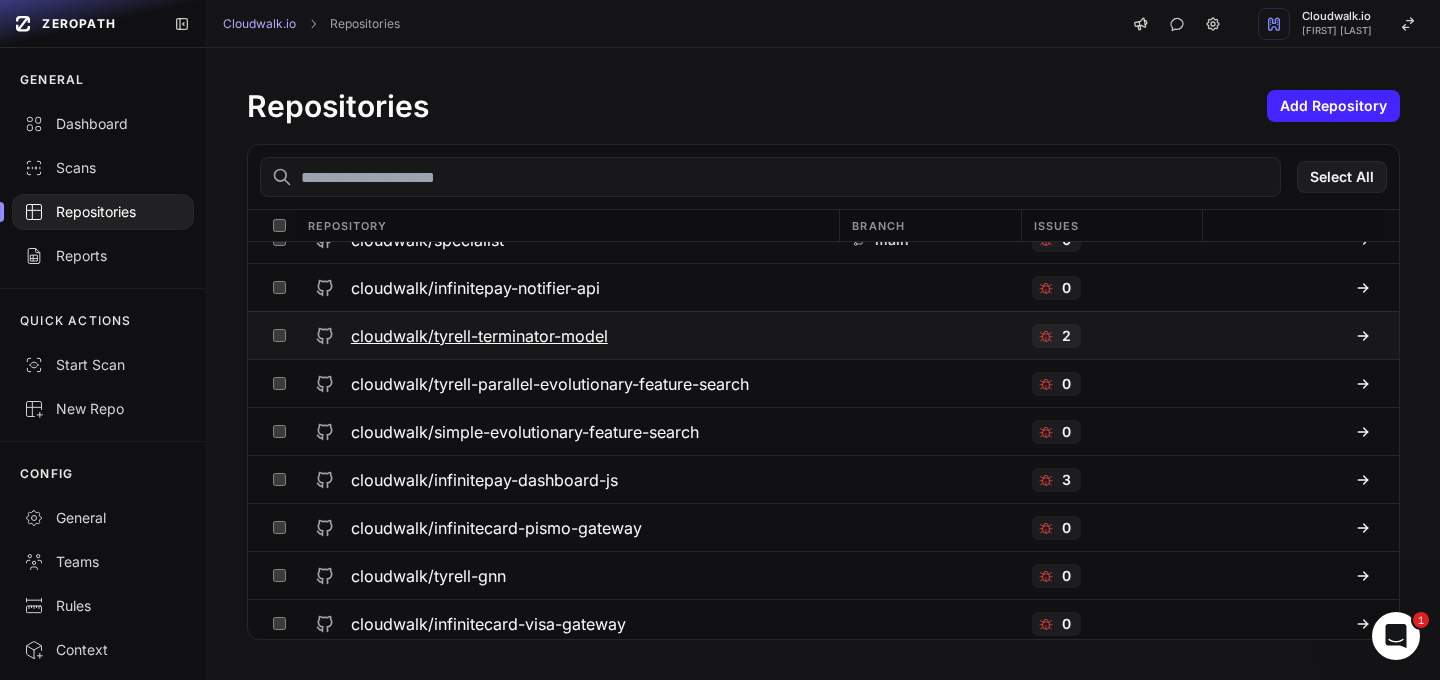 click on "2" at bounding box center (1056, 336) 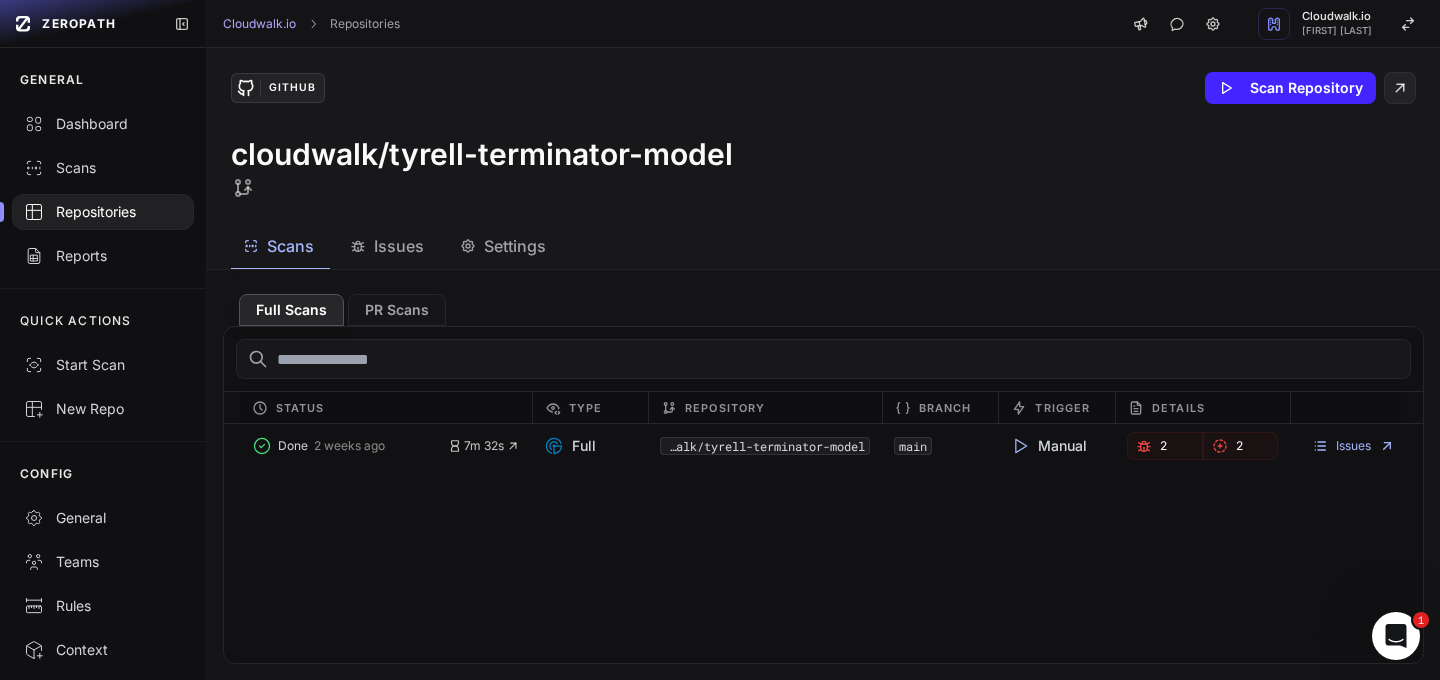 click on "Issues" at bounding box center (399, 246) 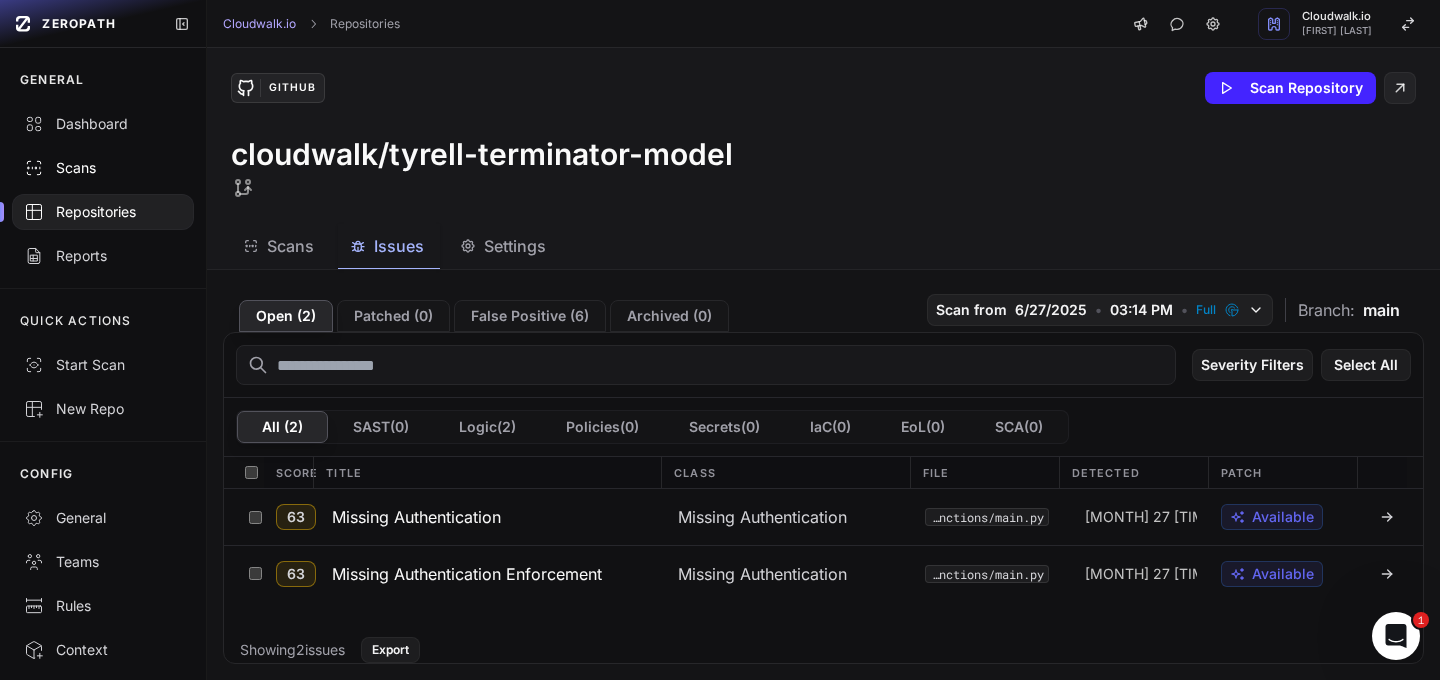 click on "Scans" at bounding box center (103, 168) 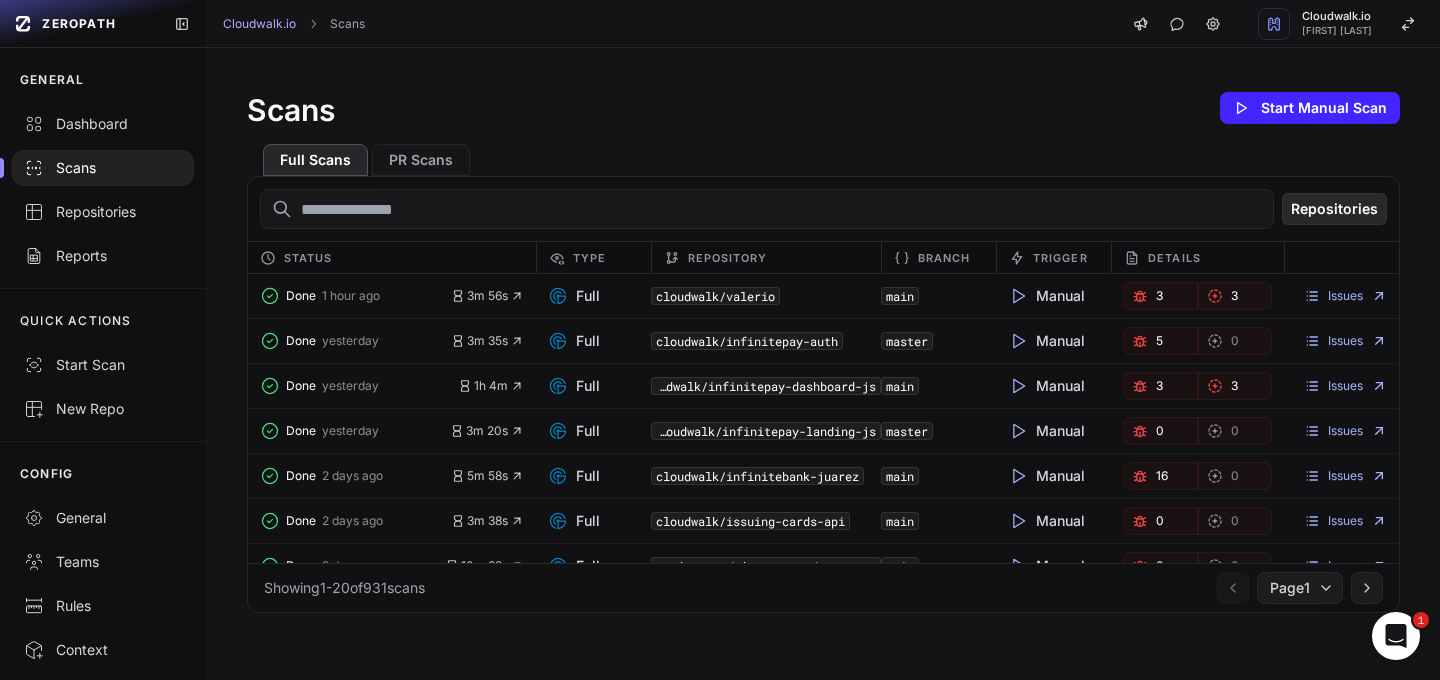click on "Repositories" at bounding box center (1334, 209) 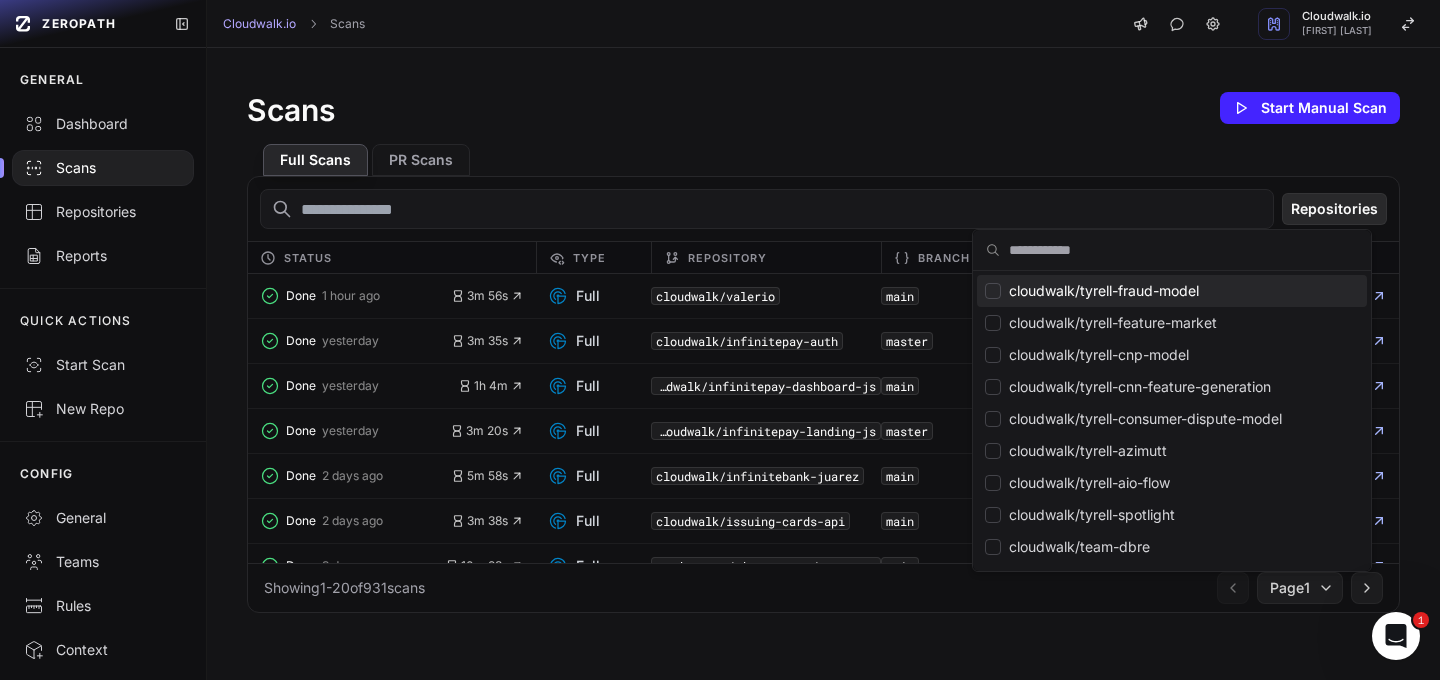 click on "Repositories" at bounding box center (1334, 209) 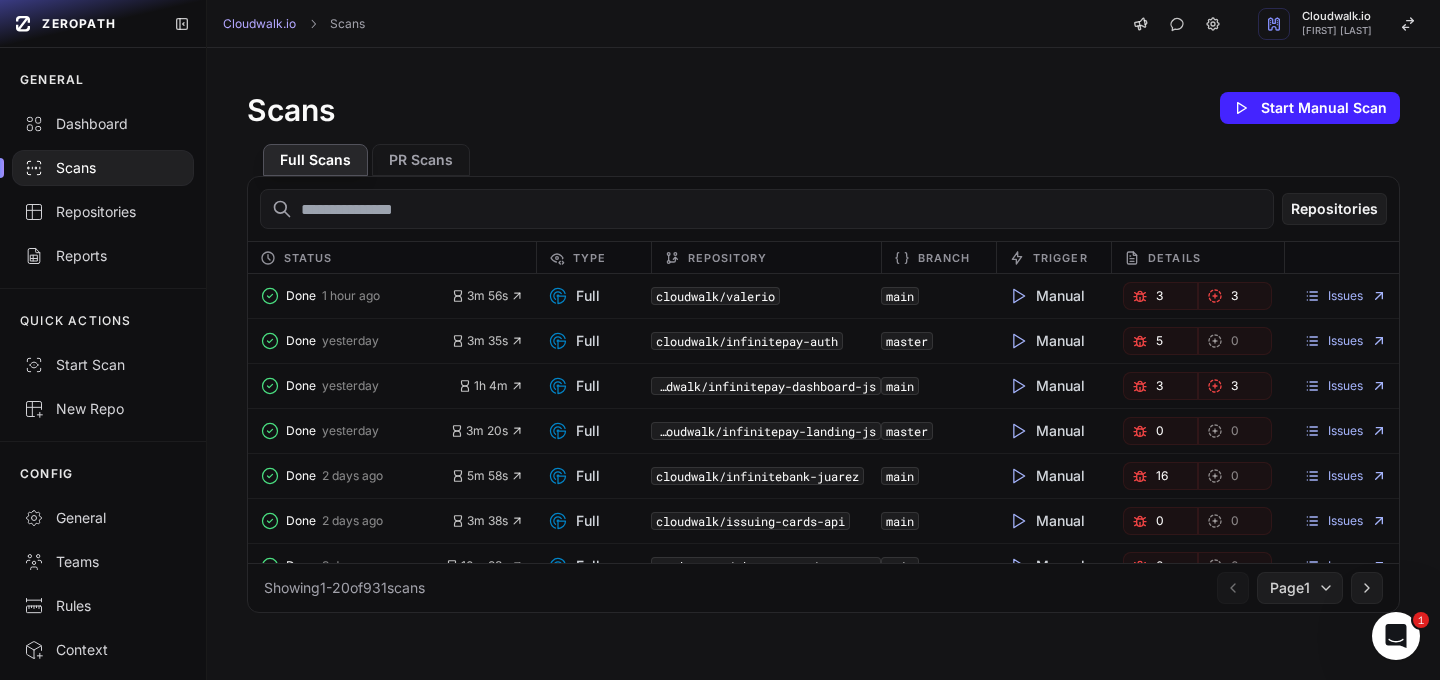click on "Details" at bounding box center (1174, 258) 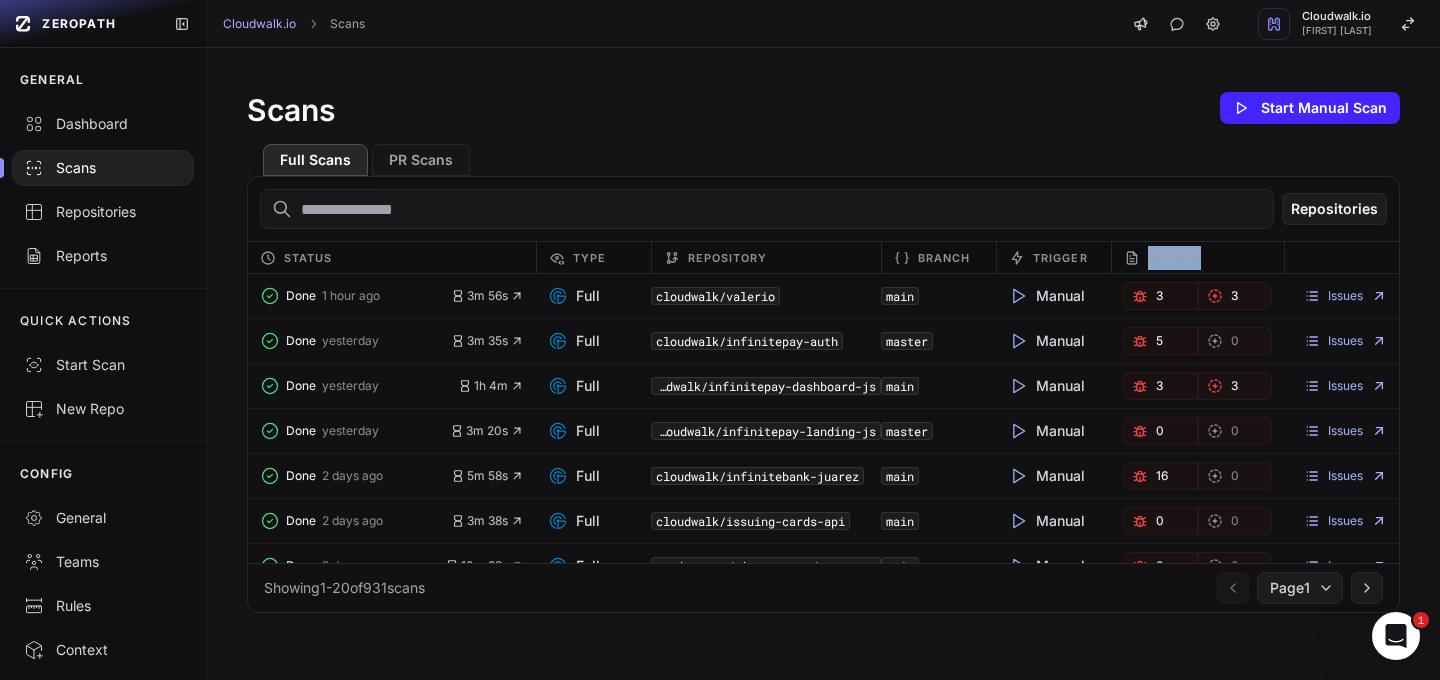 click on "Details" at bounding box center [1174, 258] 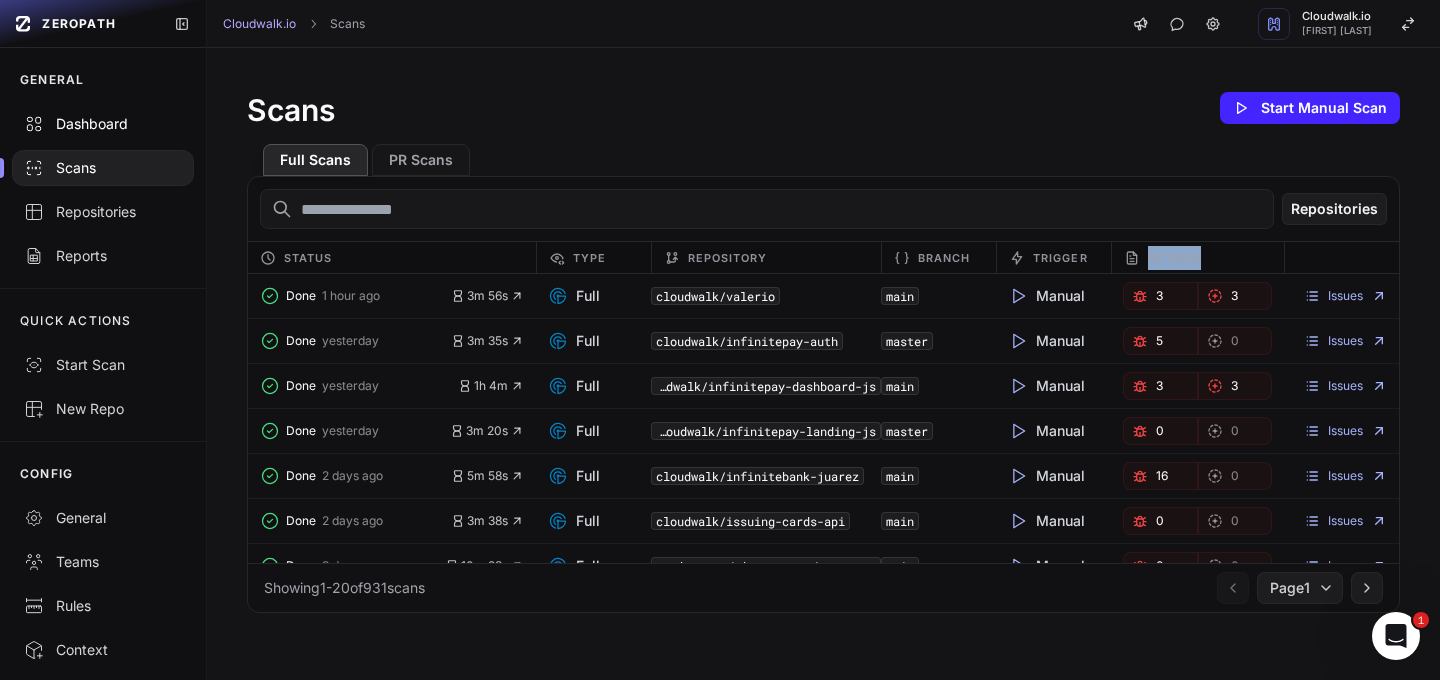 click on "Dashboard" at bounding box center [103, 124] 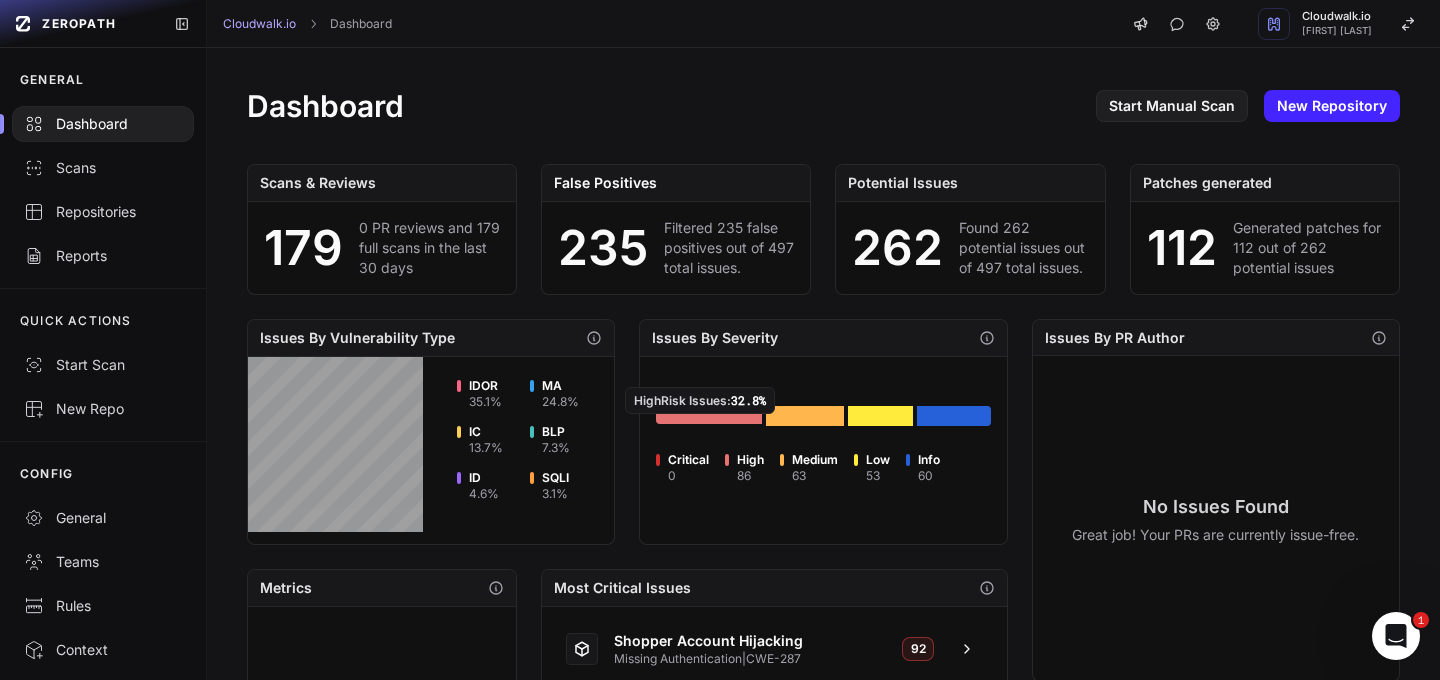 click at bounding box center (709, 414) 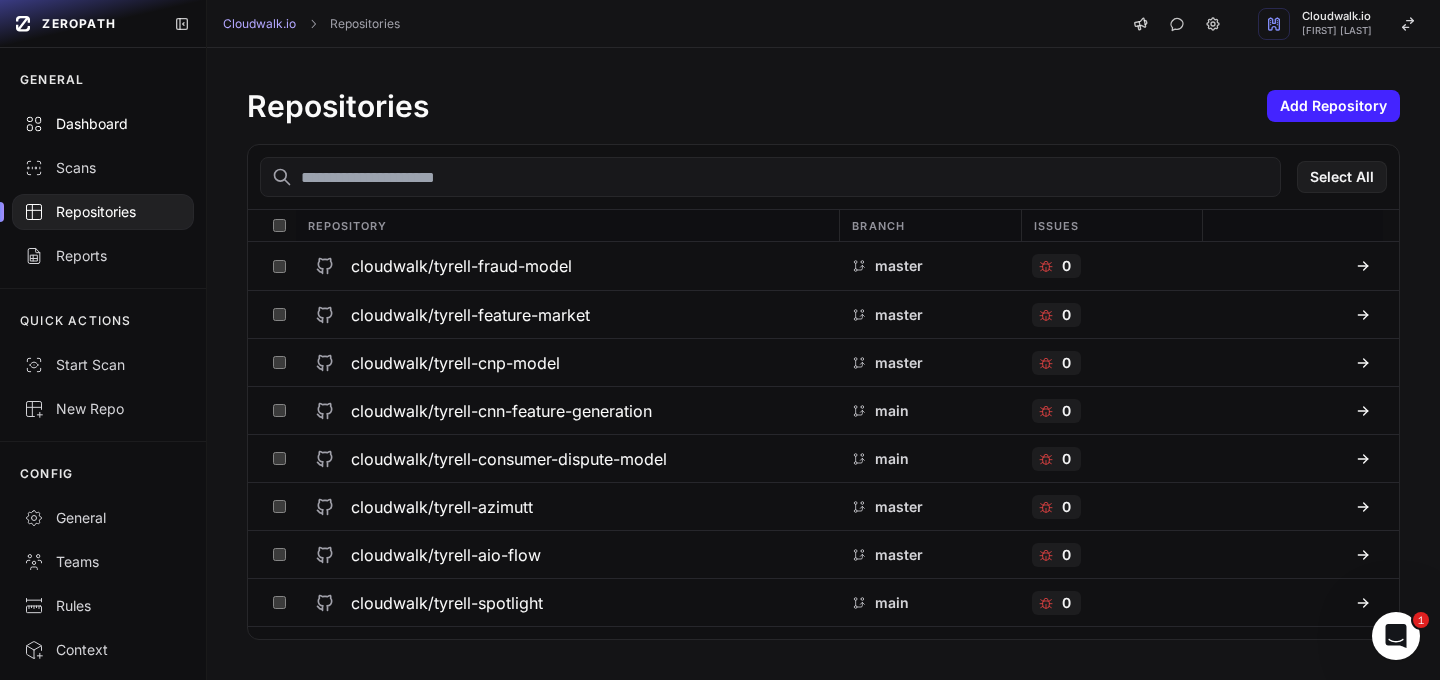 click on "Dashboard" at bounding box center [103, 124] 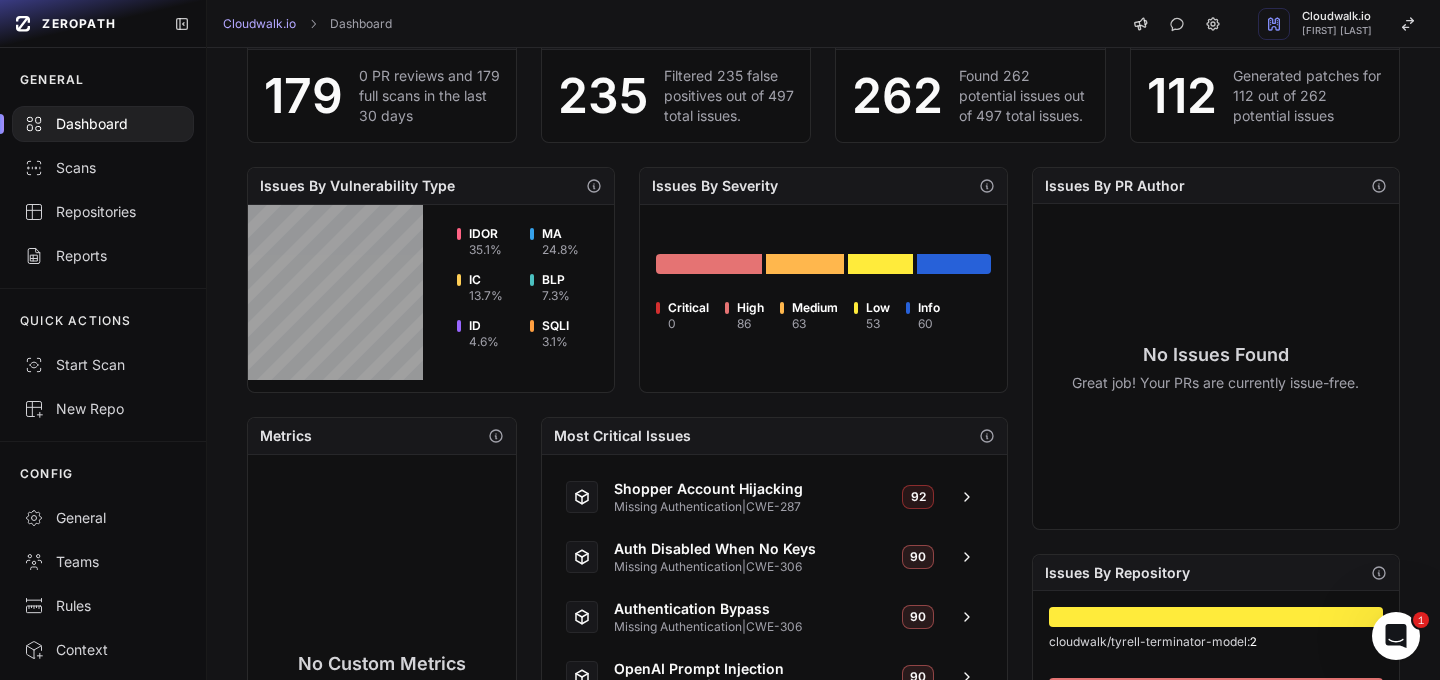 scroll, scrollTop: 58, scrollLeft: 0, axis: vertical 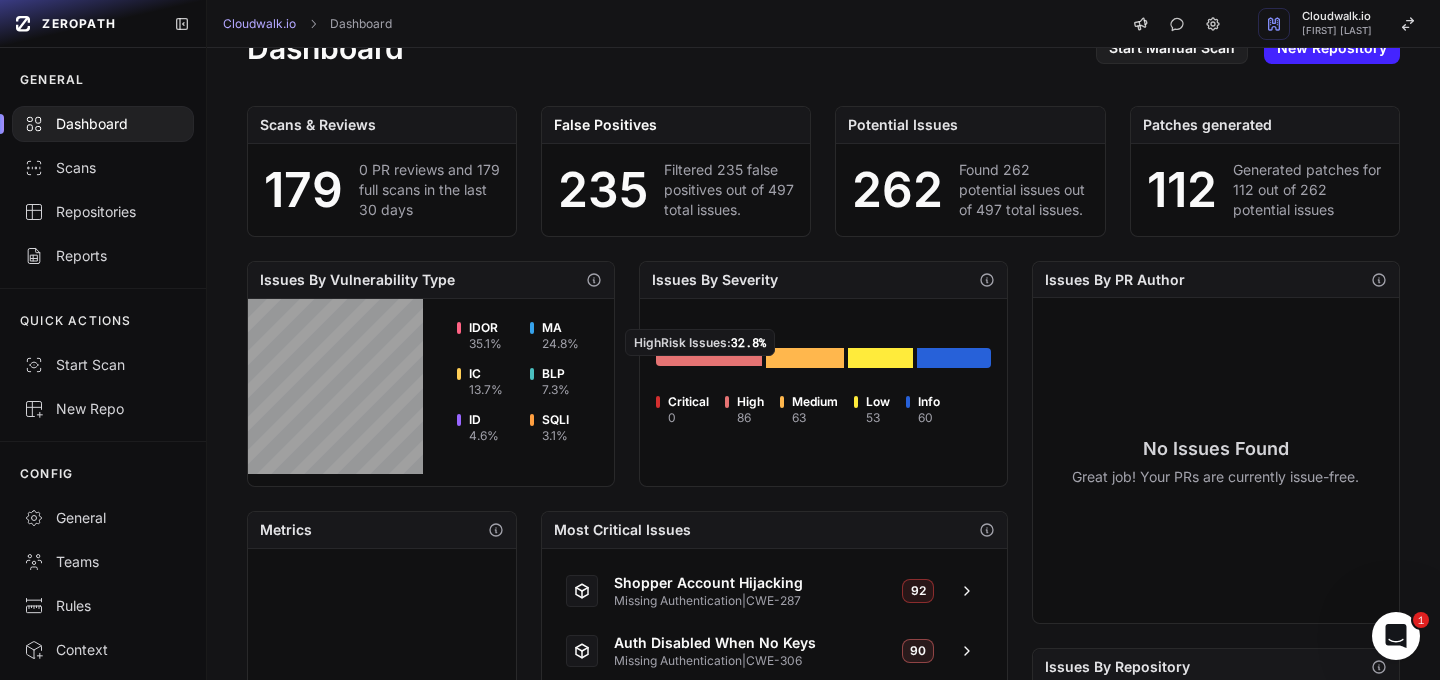 click at bounding box center [709, 356] 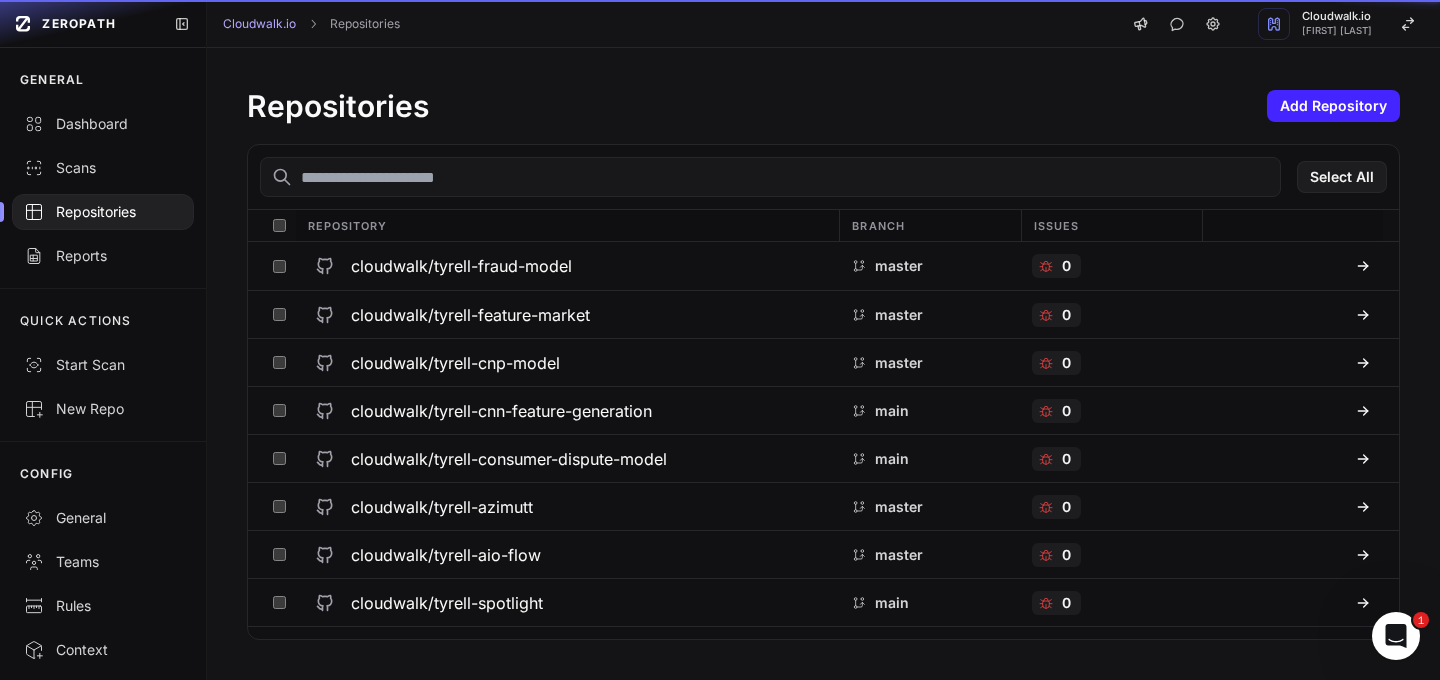 scroll, scrollTop: 0, scrollLeft: 0, axis: both 